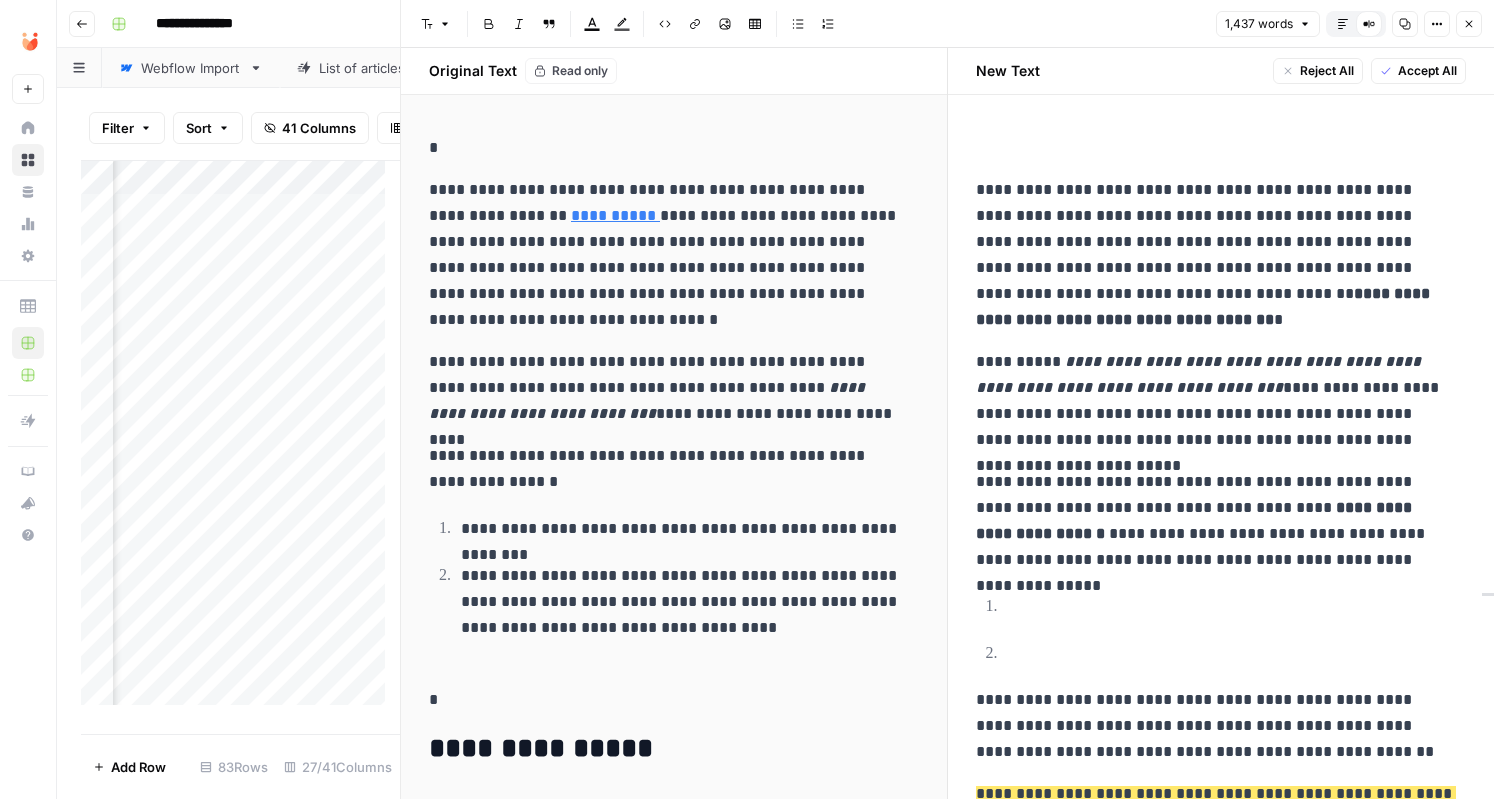 scroll, scrollTop: 0, scrollLeft: 0, axis: both 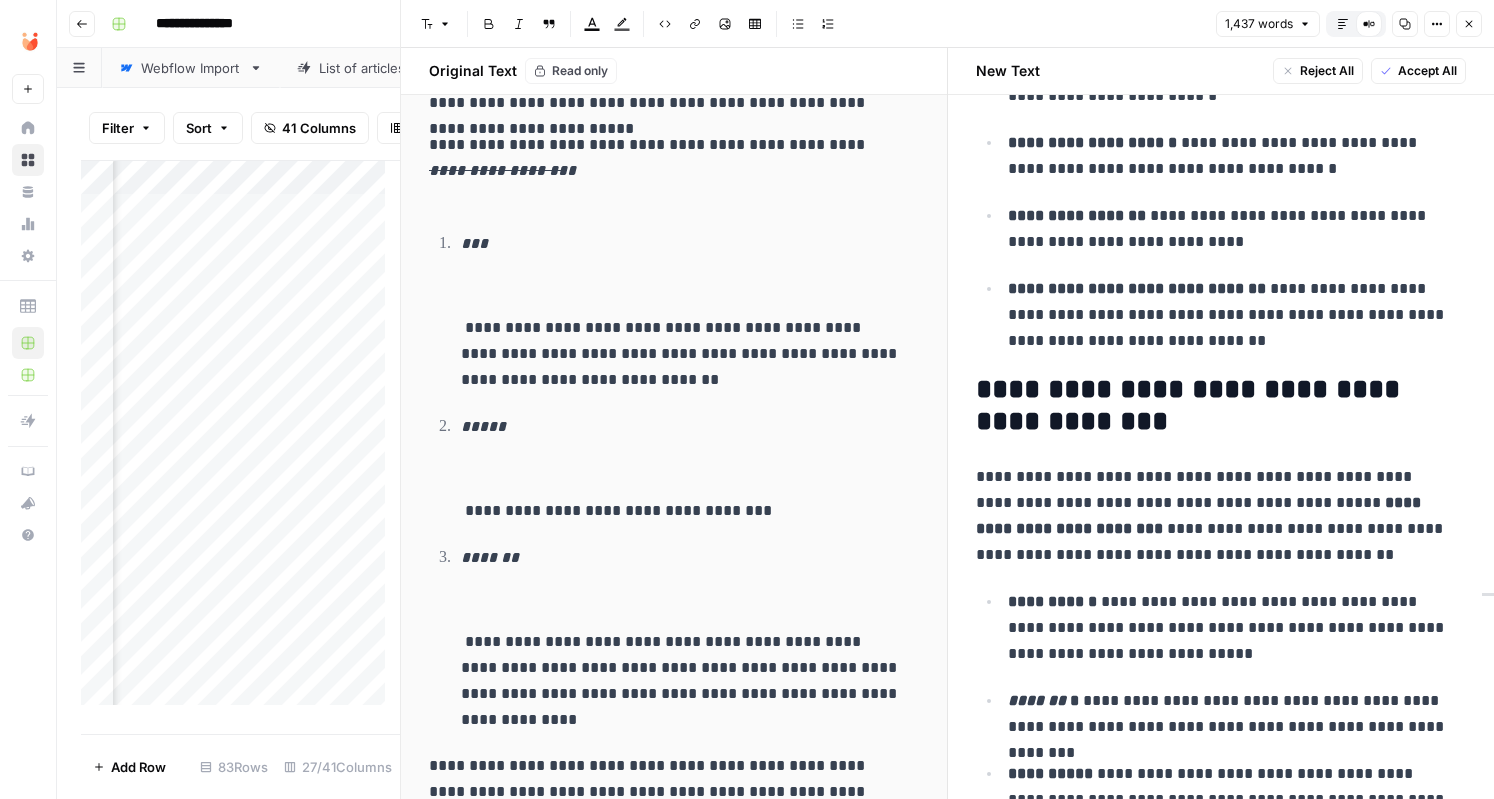click on "**********" at bounding box center [1221, 205] 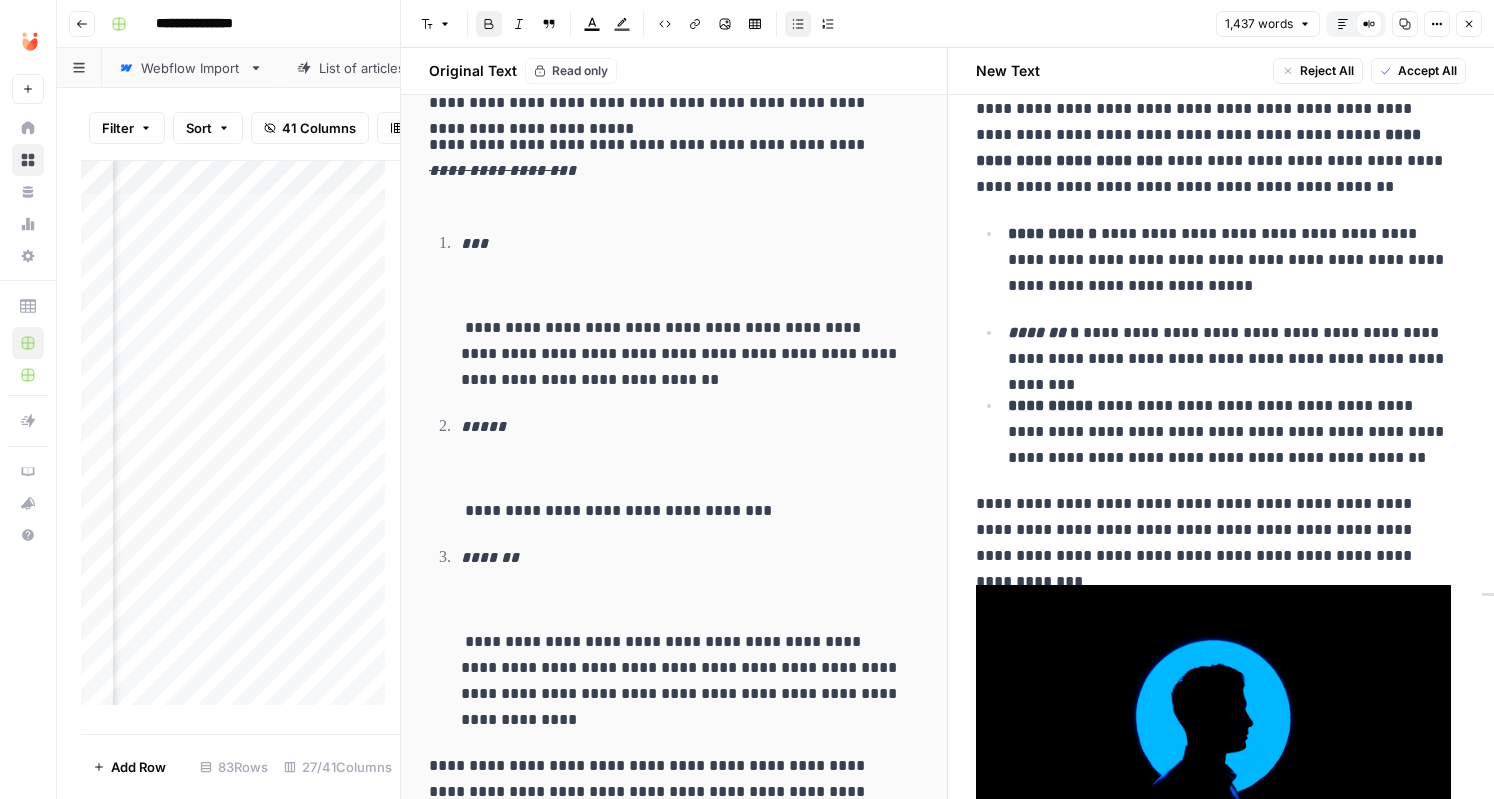 scroll, scrollTop: 5600, scrollLeft: 0, axis: vertical 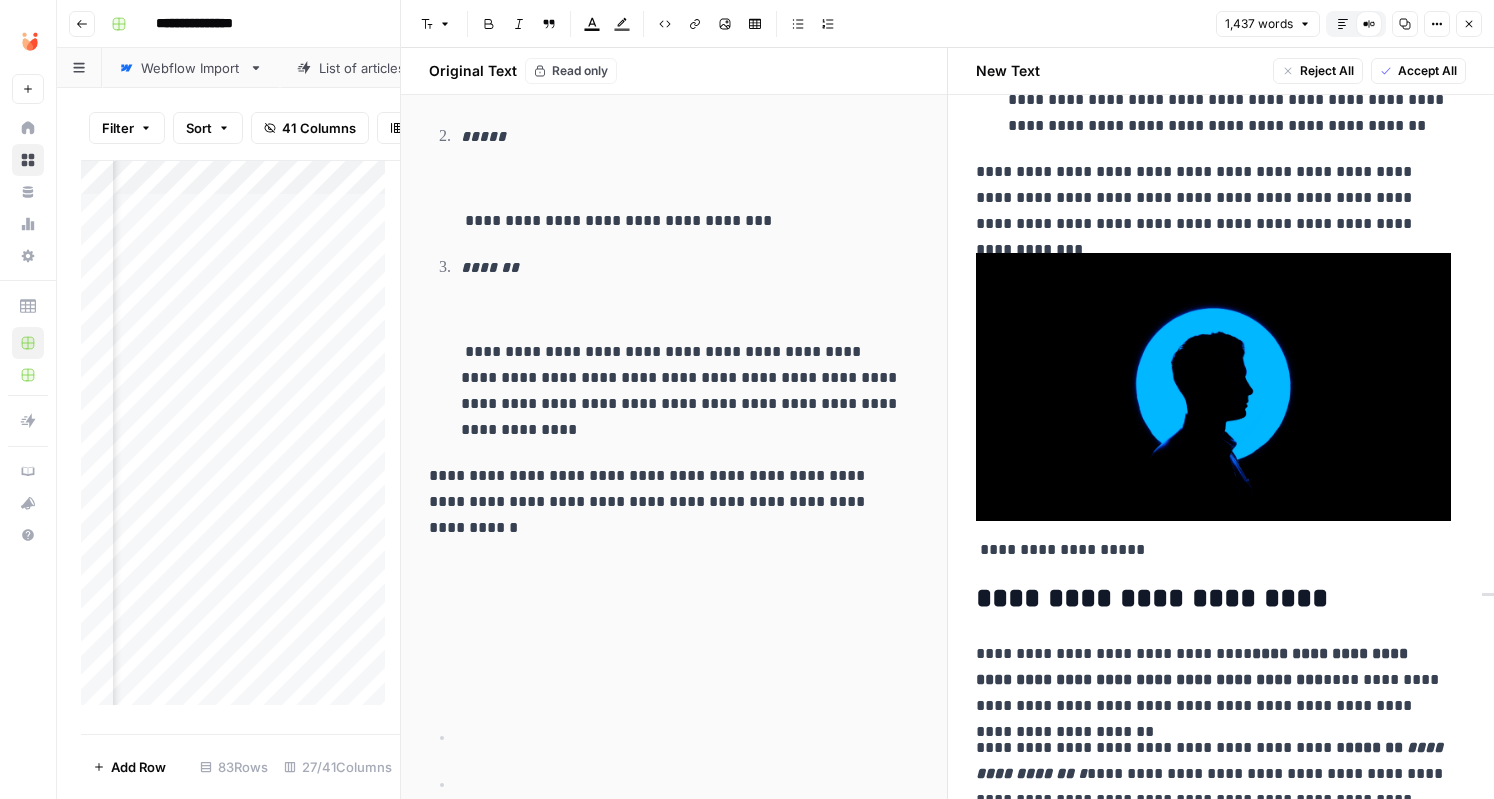 drag, startPoint x: 1228, startPoint y: 211, endPoint x: 1252, endPoint y: 148, distance: 67.41662 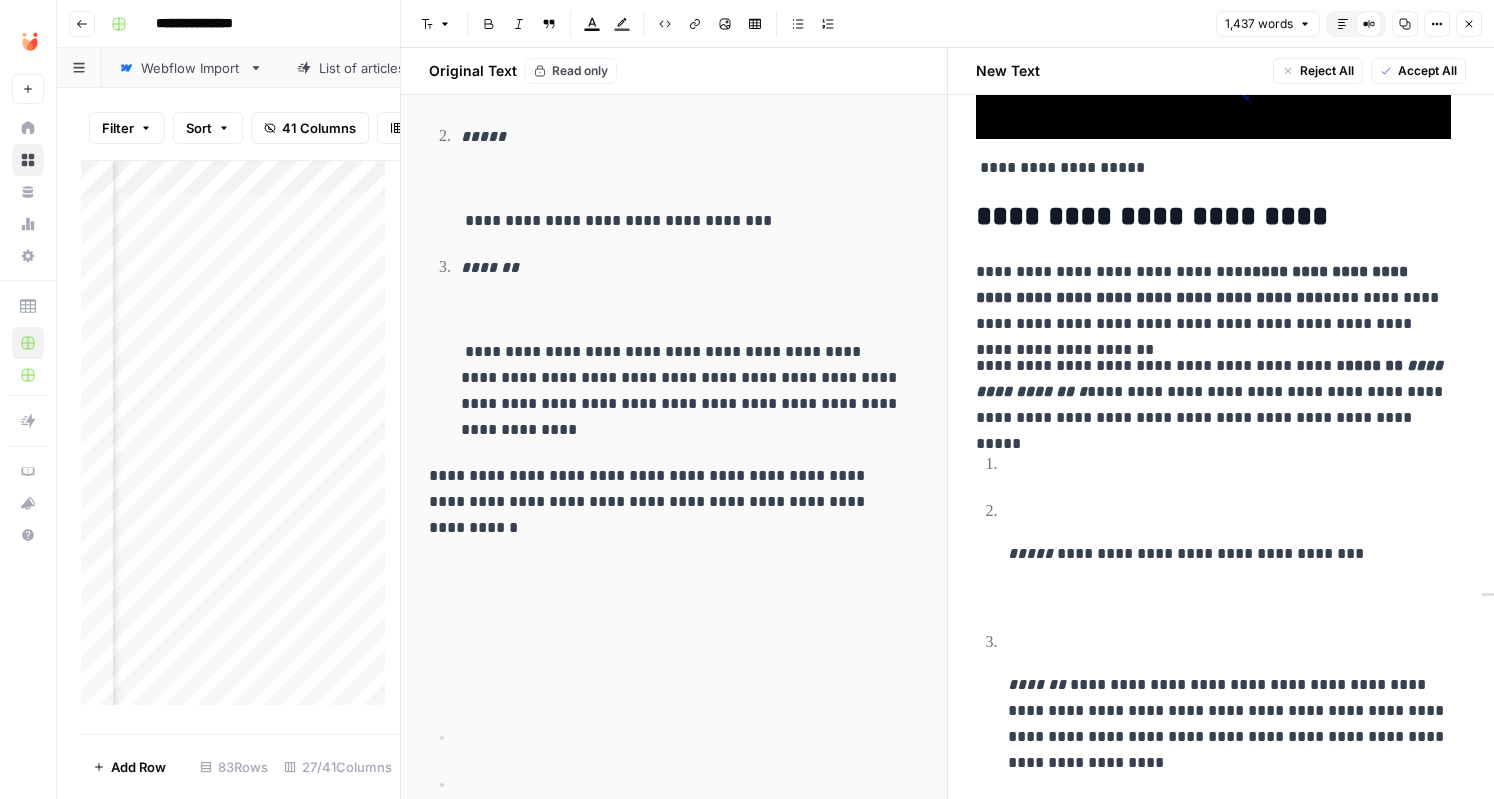 scroll, scrollTop: 6300, scrollLeft: 0, axis: vertical 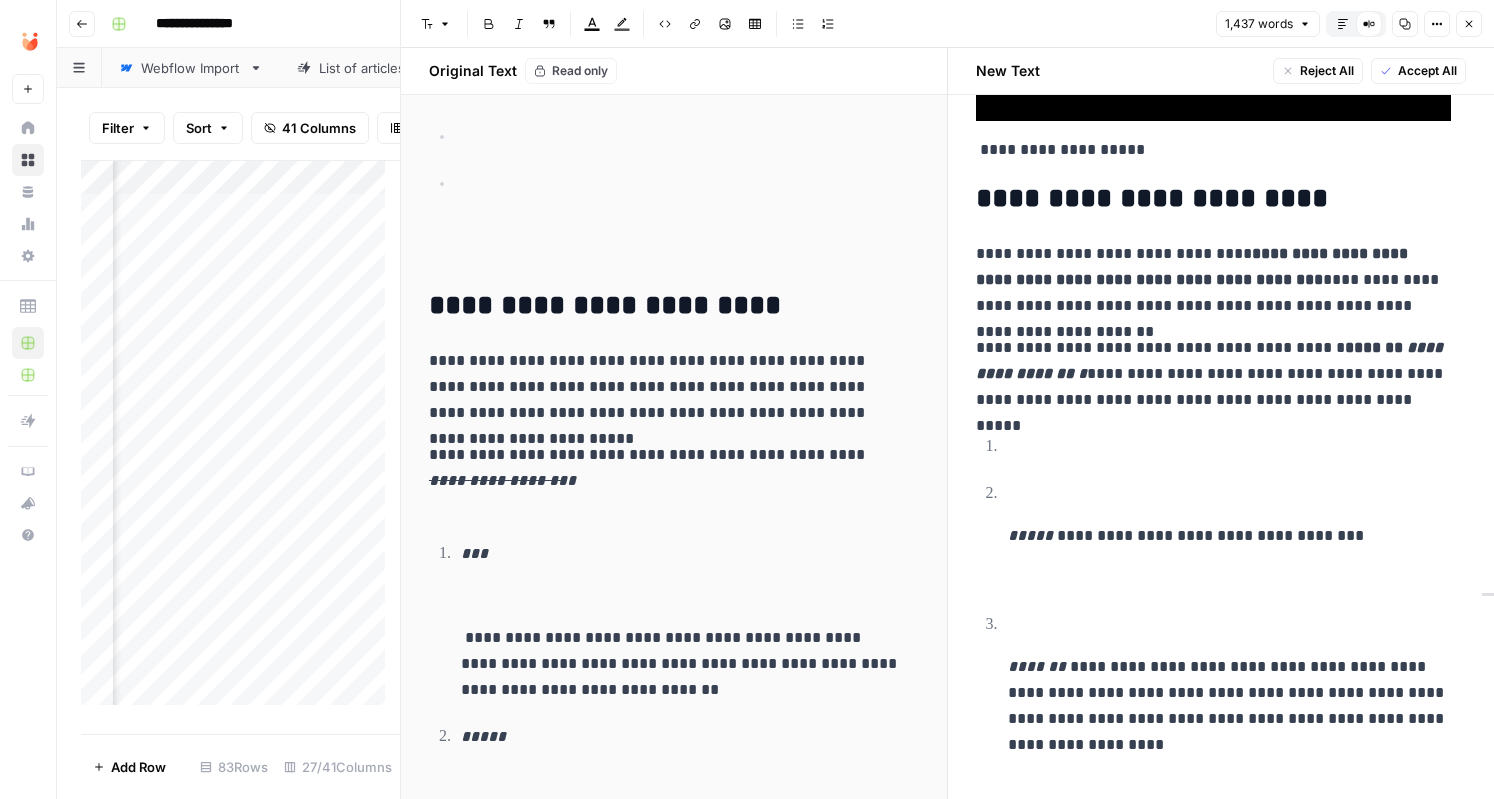 drag, startPoint x: 650, startPoint y: 247, endPoint x: 604, endPoint y: 308, distance: 76.40026 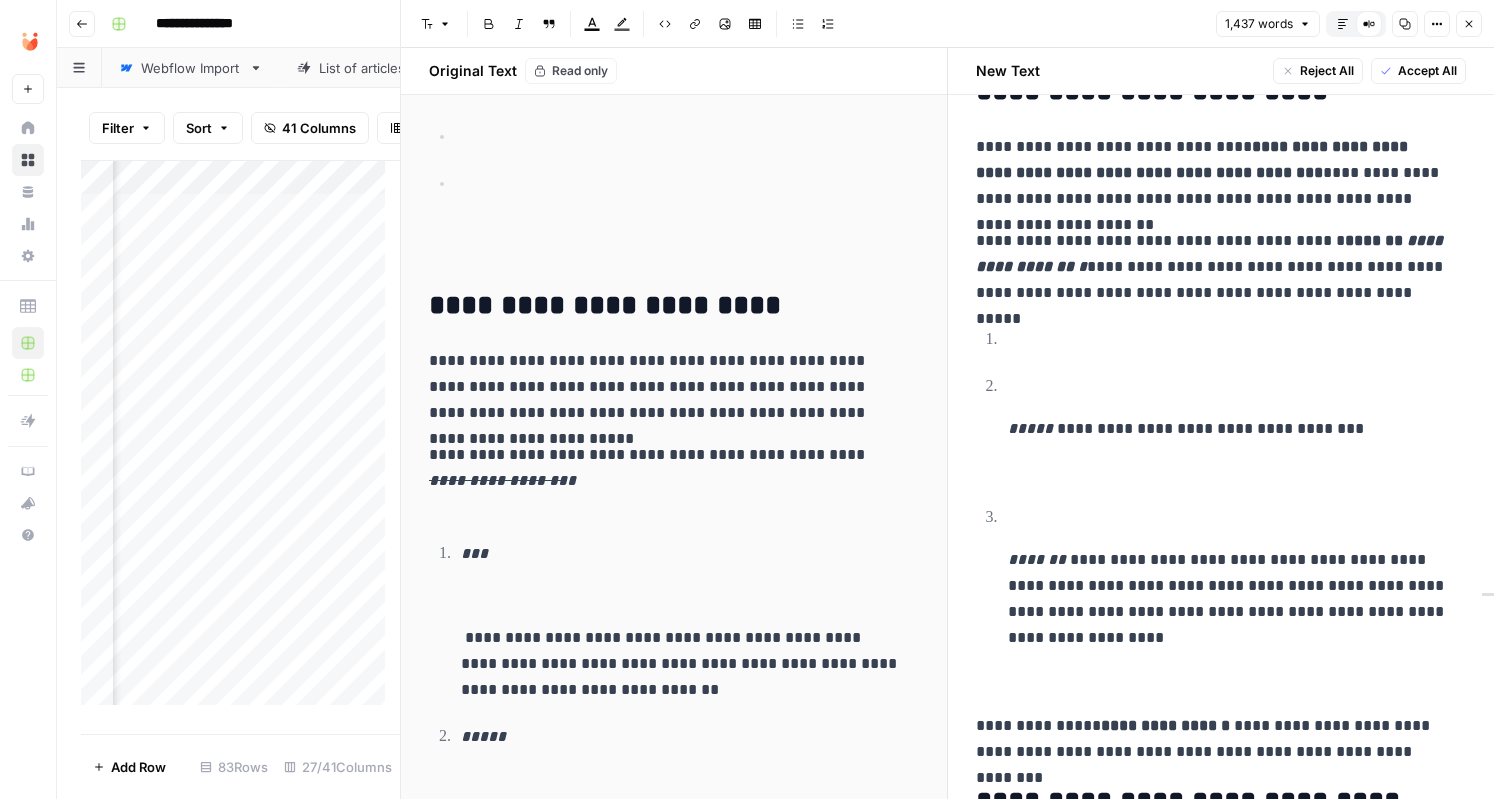 scroll, scrollTop: 6300, scrollLeft: 0, axis: vertical 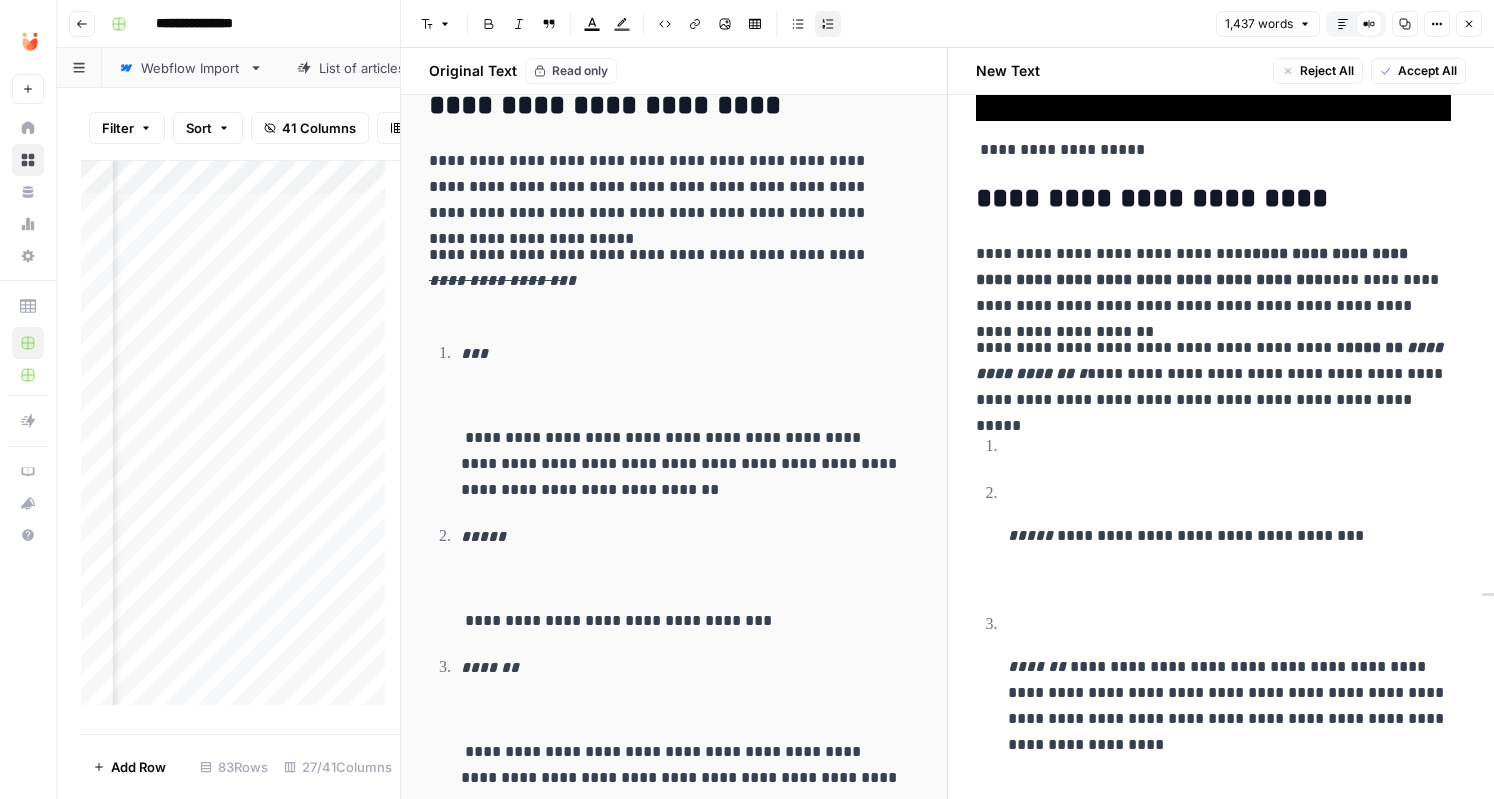 click on "**********" at bounding box center [1221, -1654] 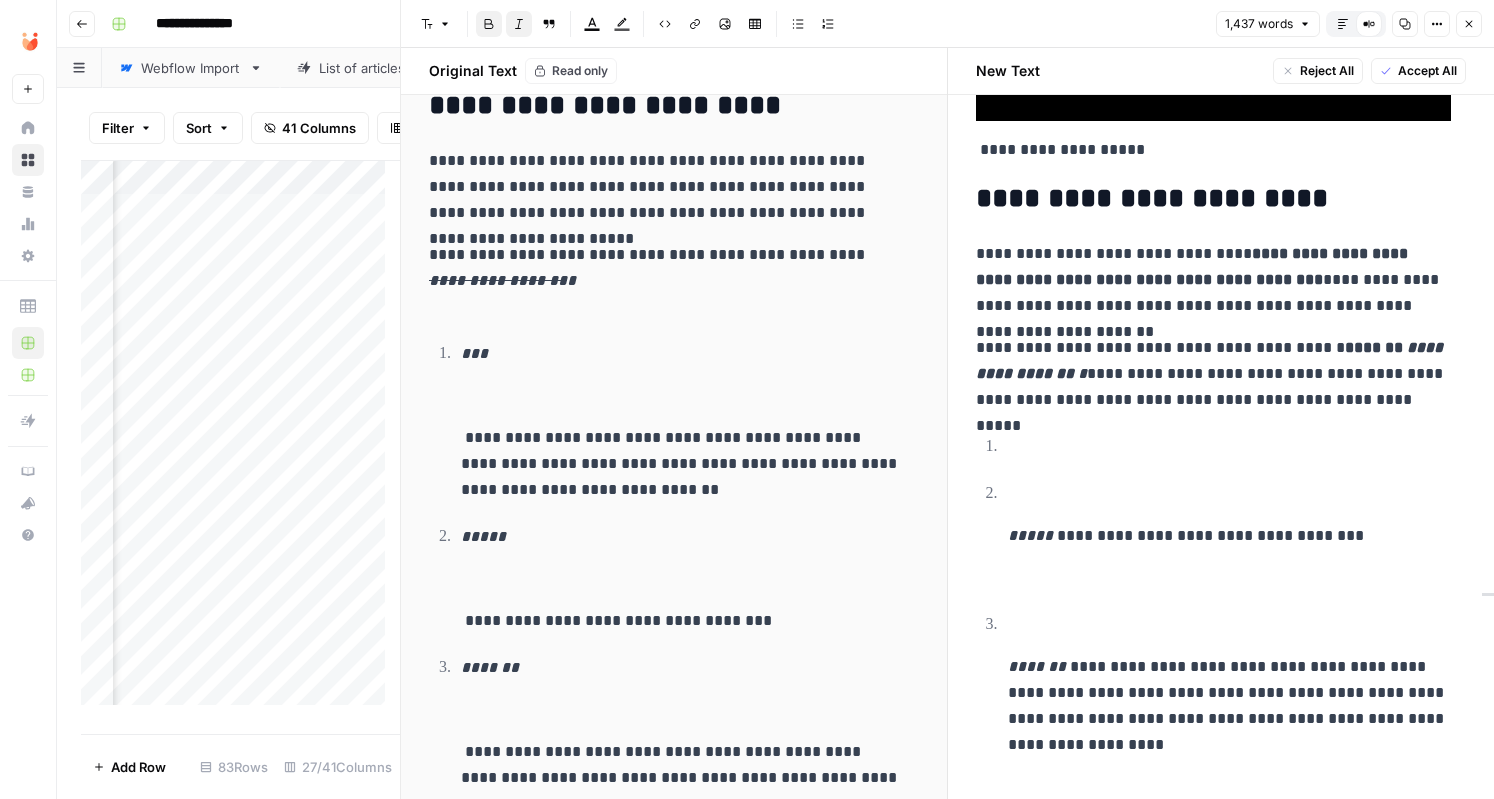 click on "**********" at bounding box center (1213, 374) 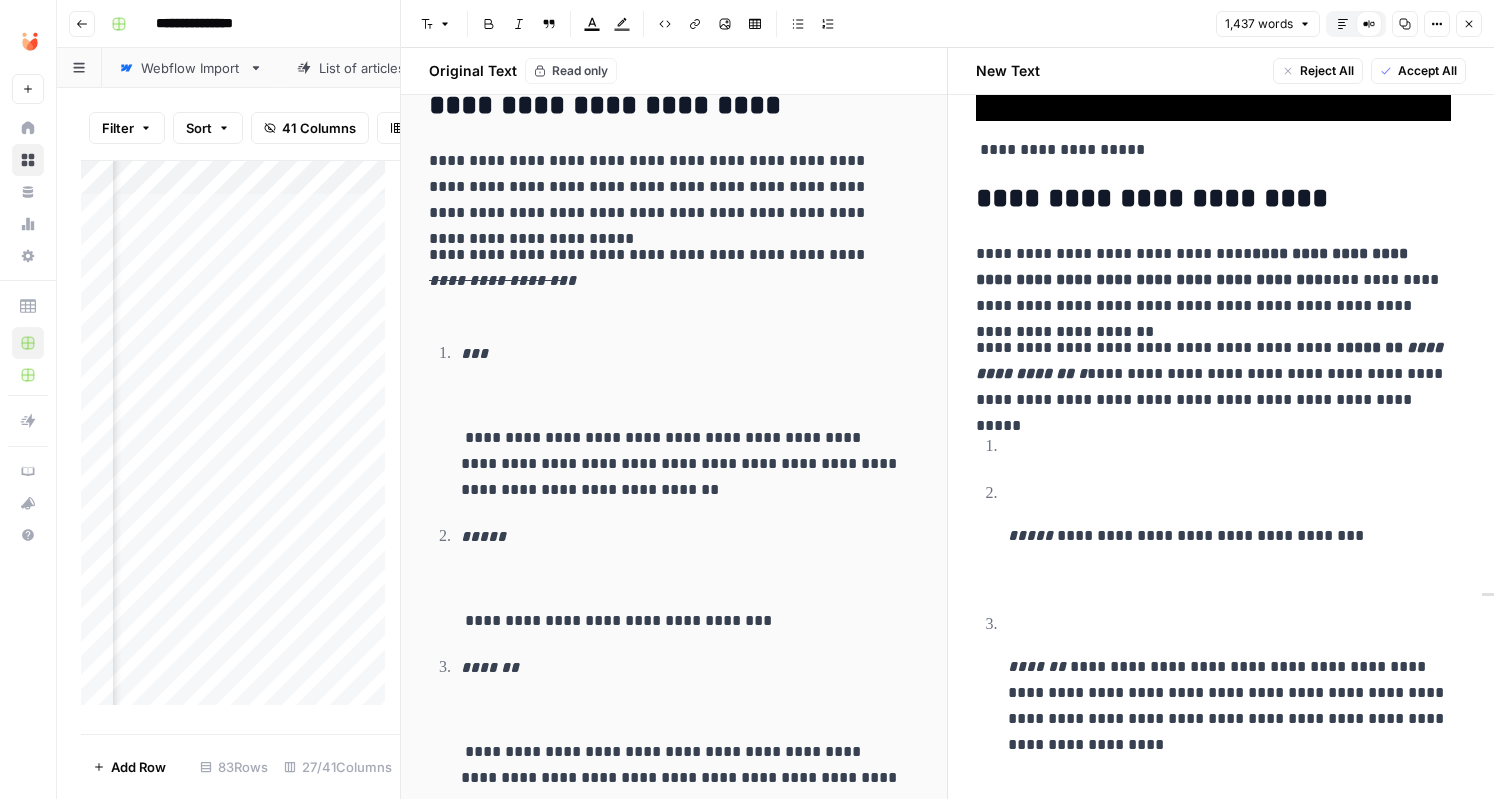 click on "**********" at bounding box center (1213, 374) 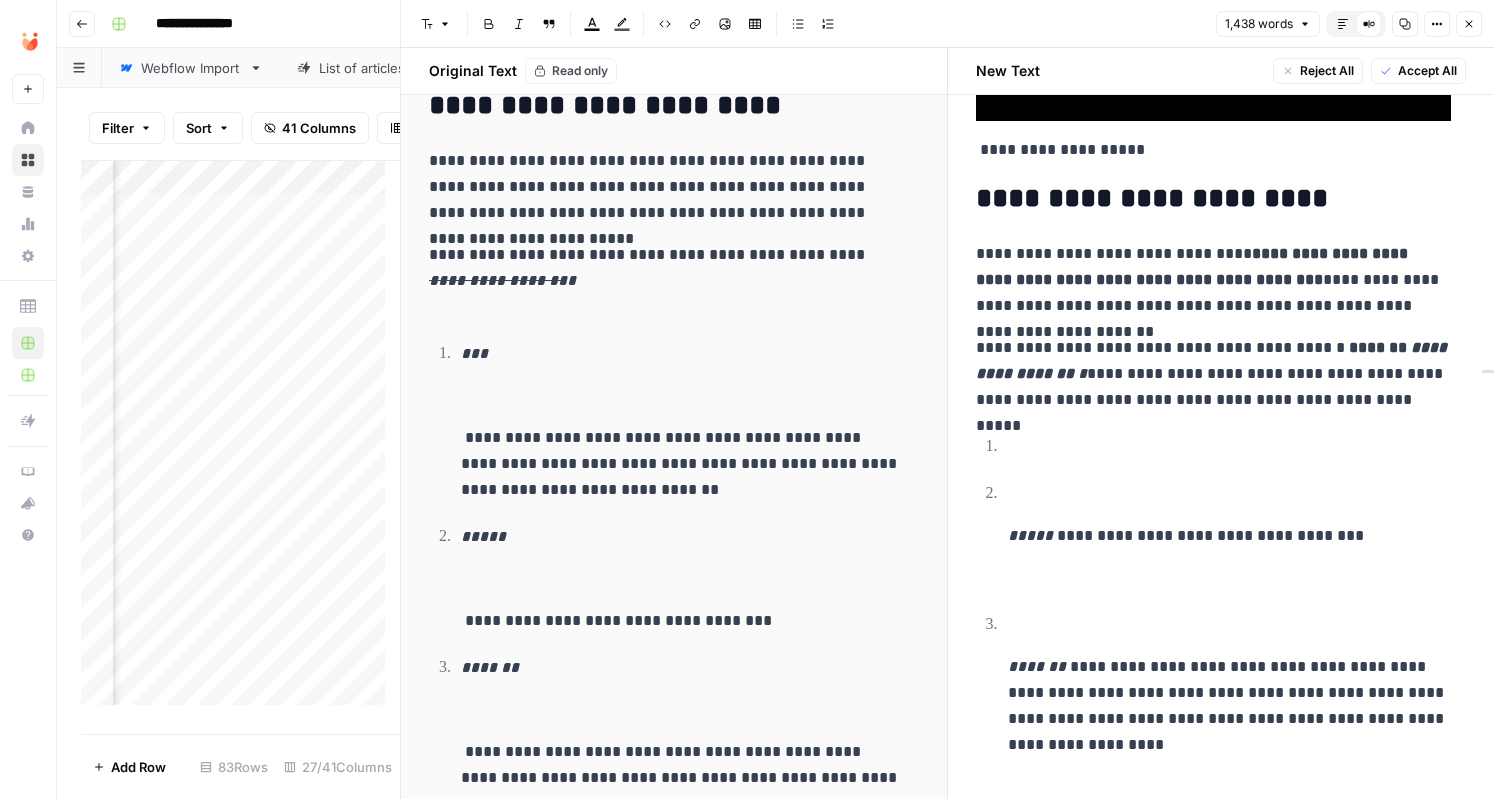 click on "**********" at bounding box center [1213, 280] 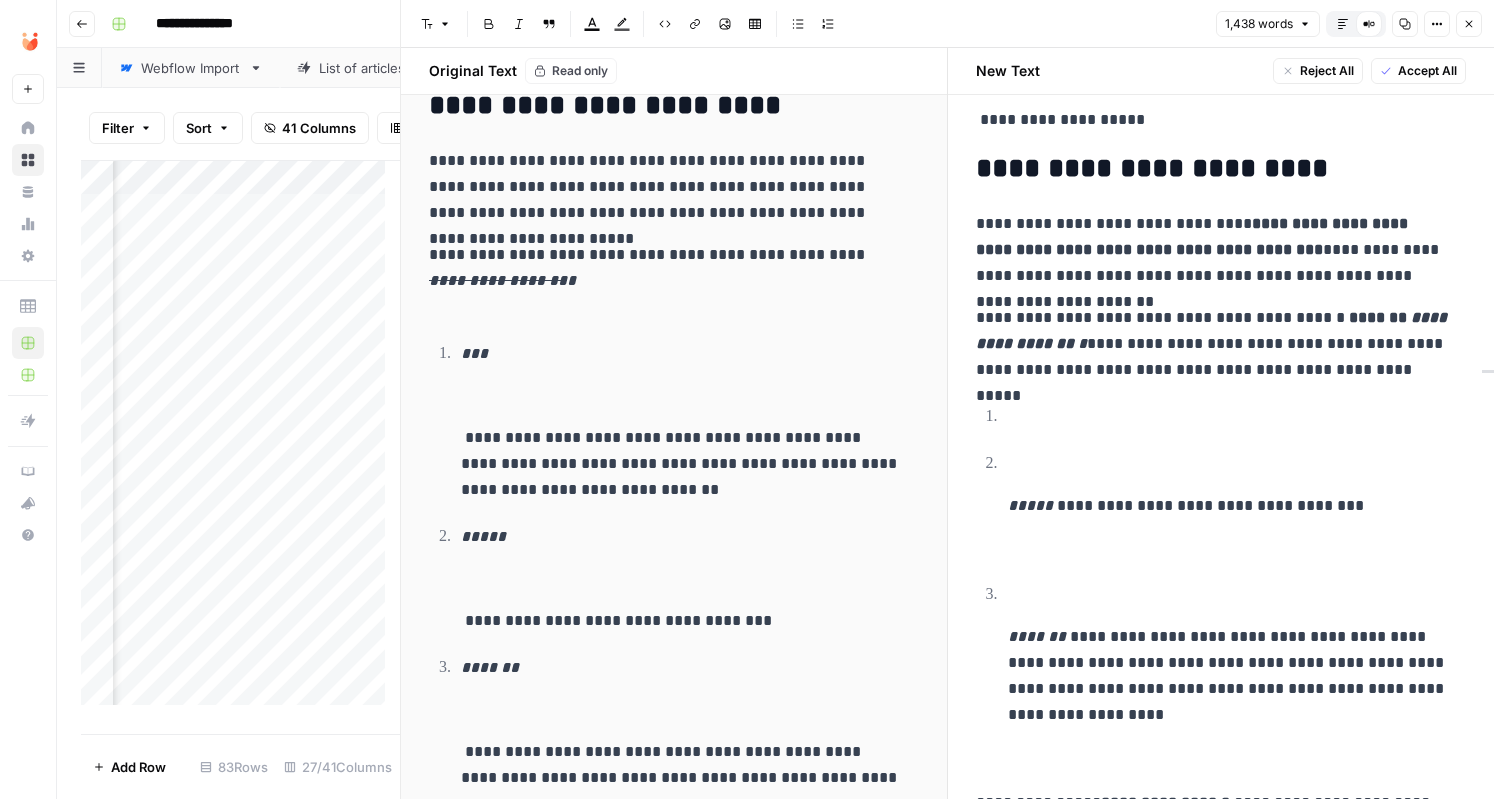 scroll, scrollTop: 6331, scrollLeft: 0, axis: vertical 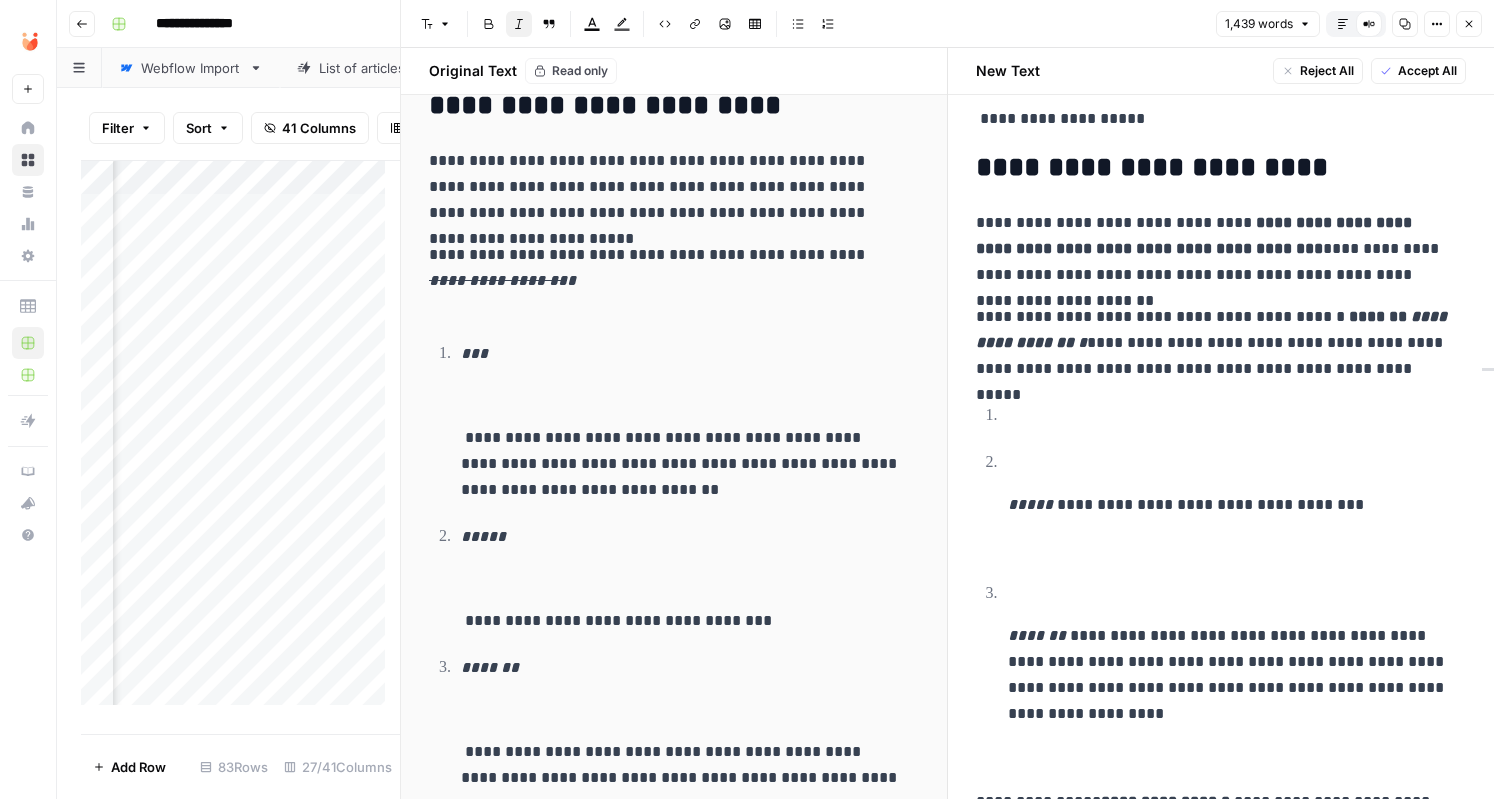 click on "**********" at bounding box center (1082, 342) 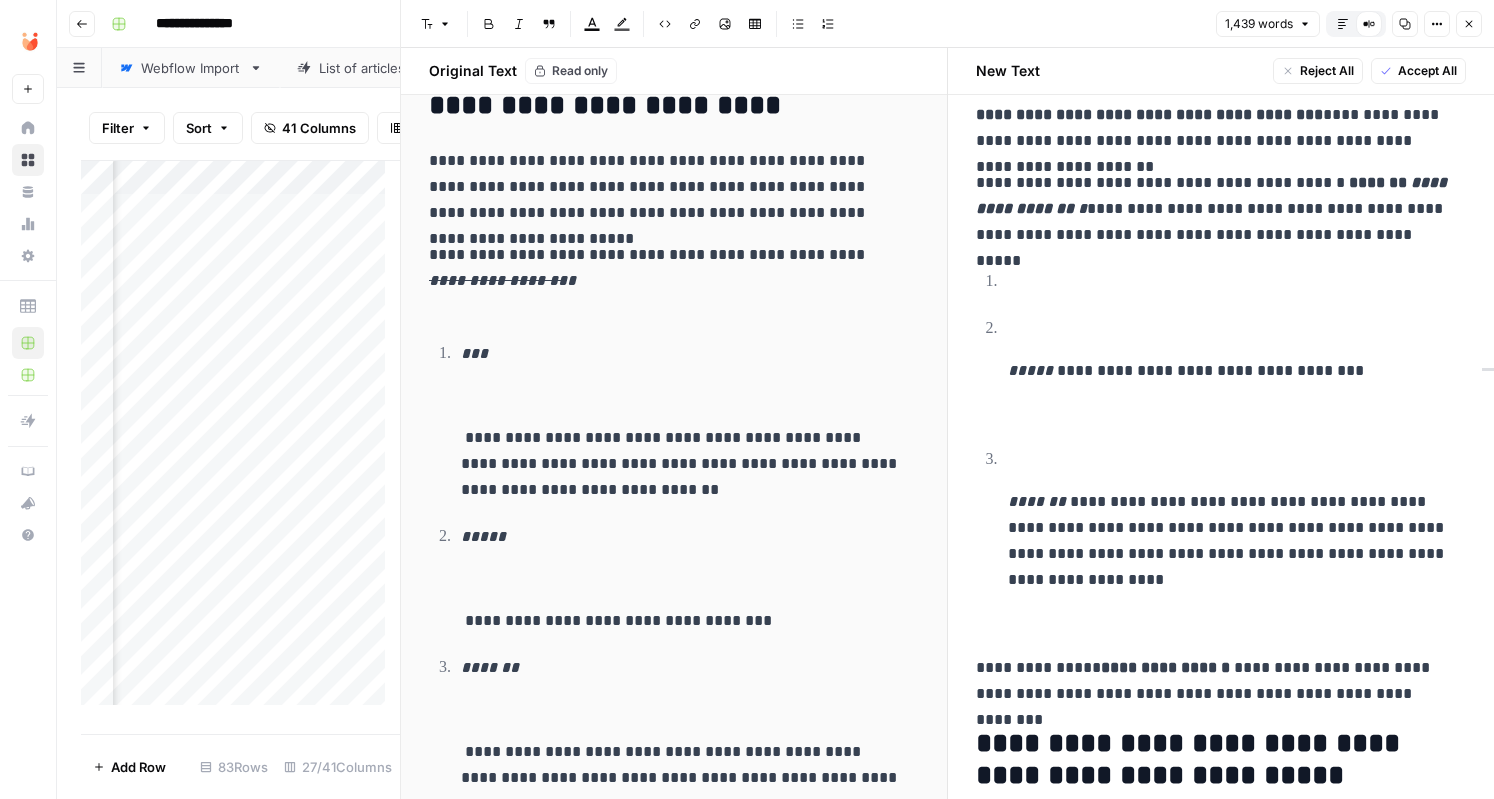 scroll, scrollTop: 6565, scrollLeft: 0, axis: vertical 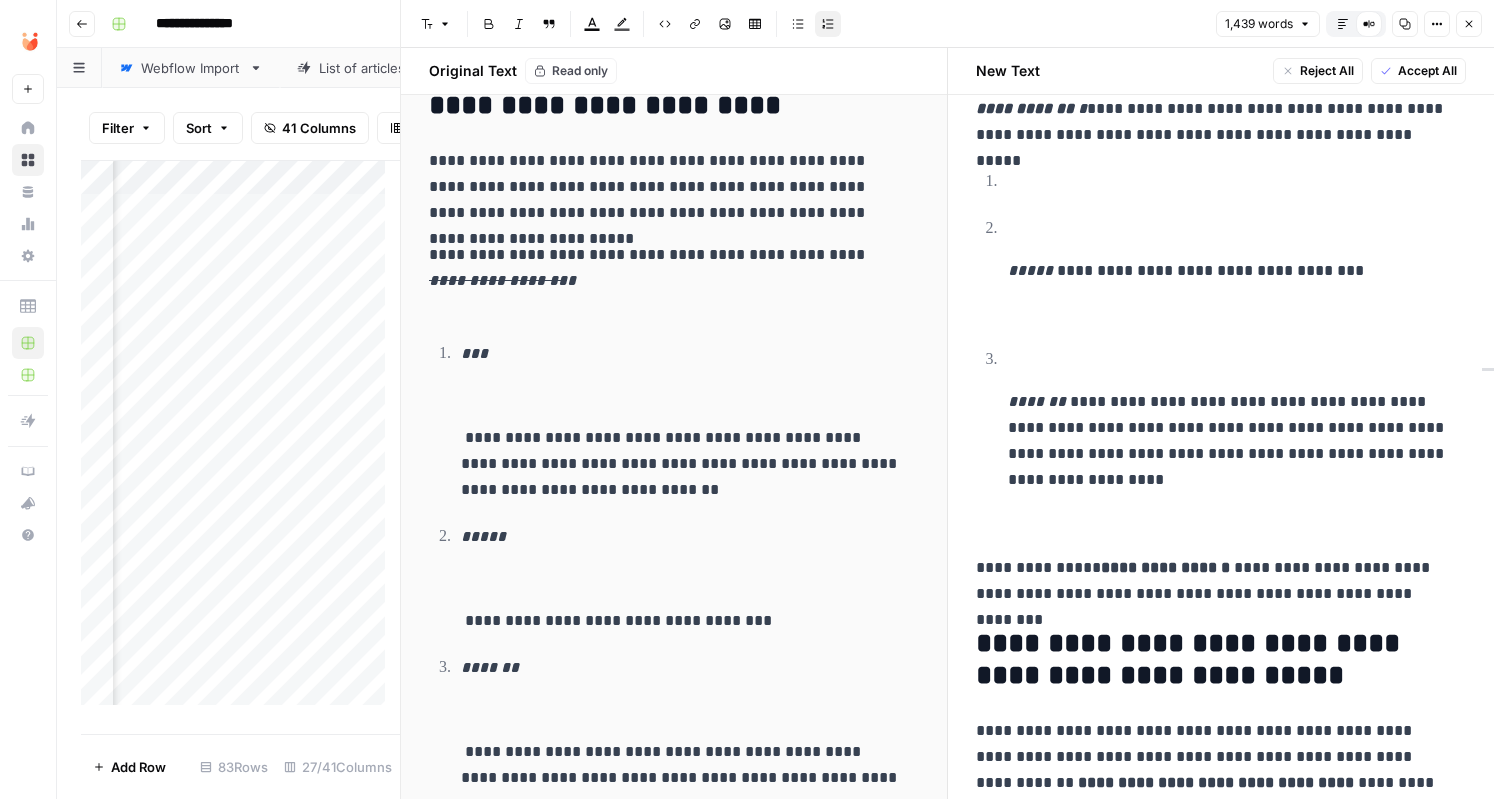 click on "**********" at bounding box center [1229, 441] 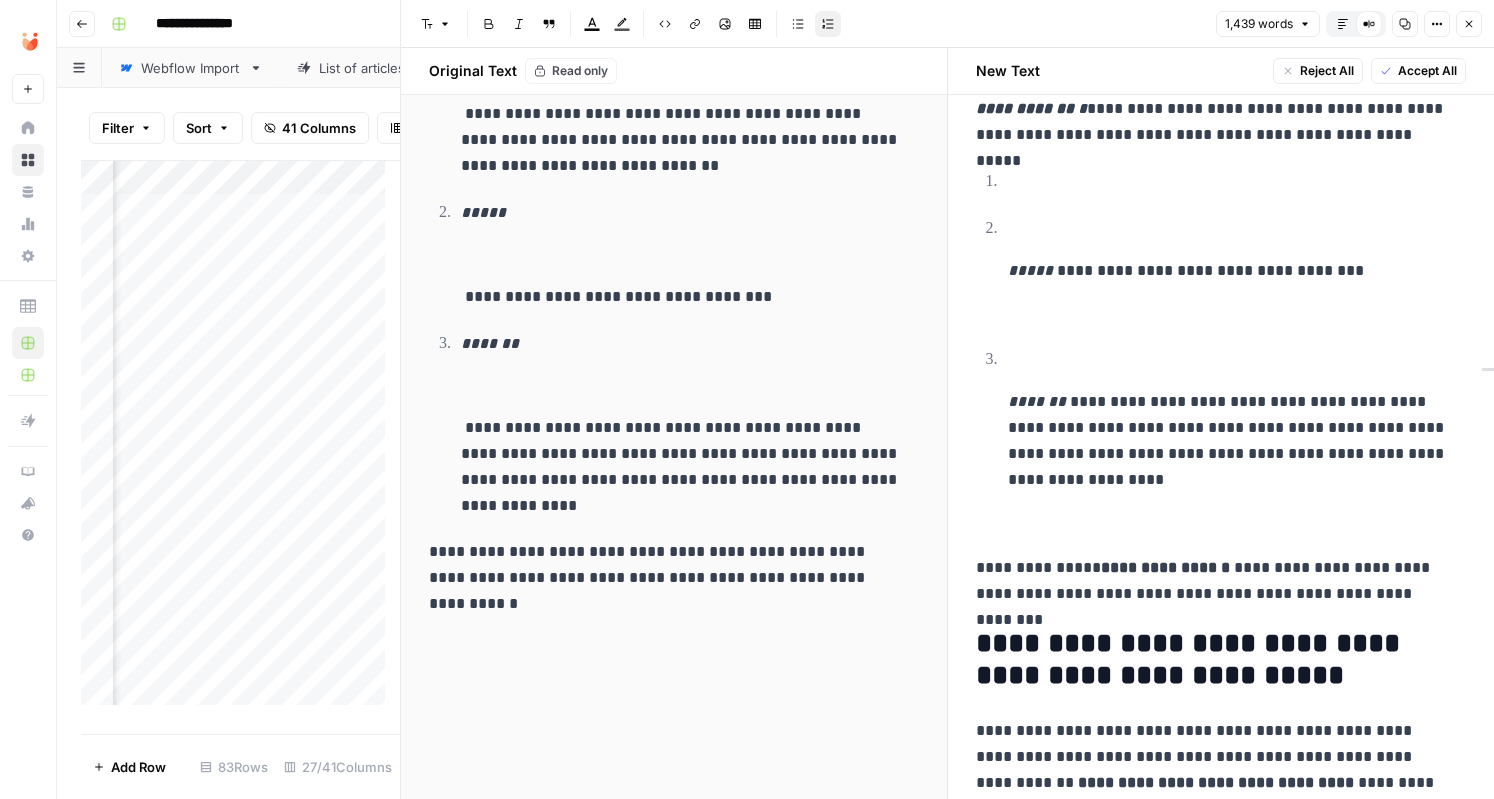 scroll, scrollTop: 4852, scrollLeft: 0, axis: vertical 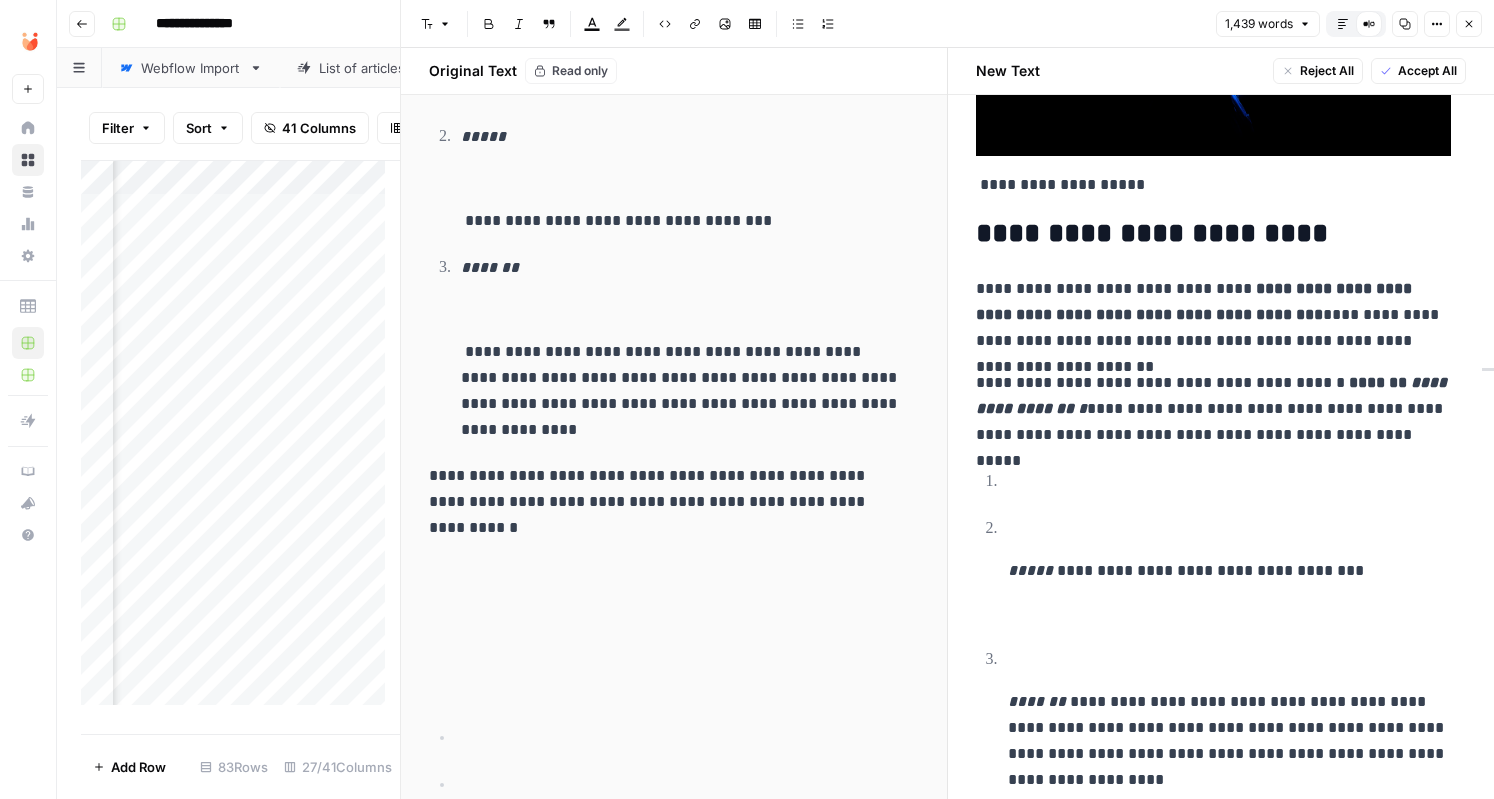 click on "**********" at bounding box center [1213, 409] 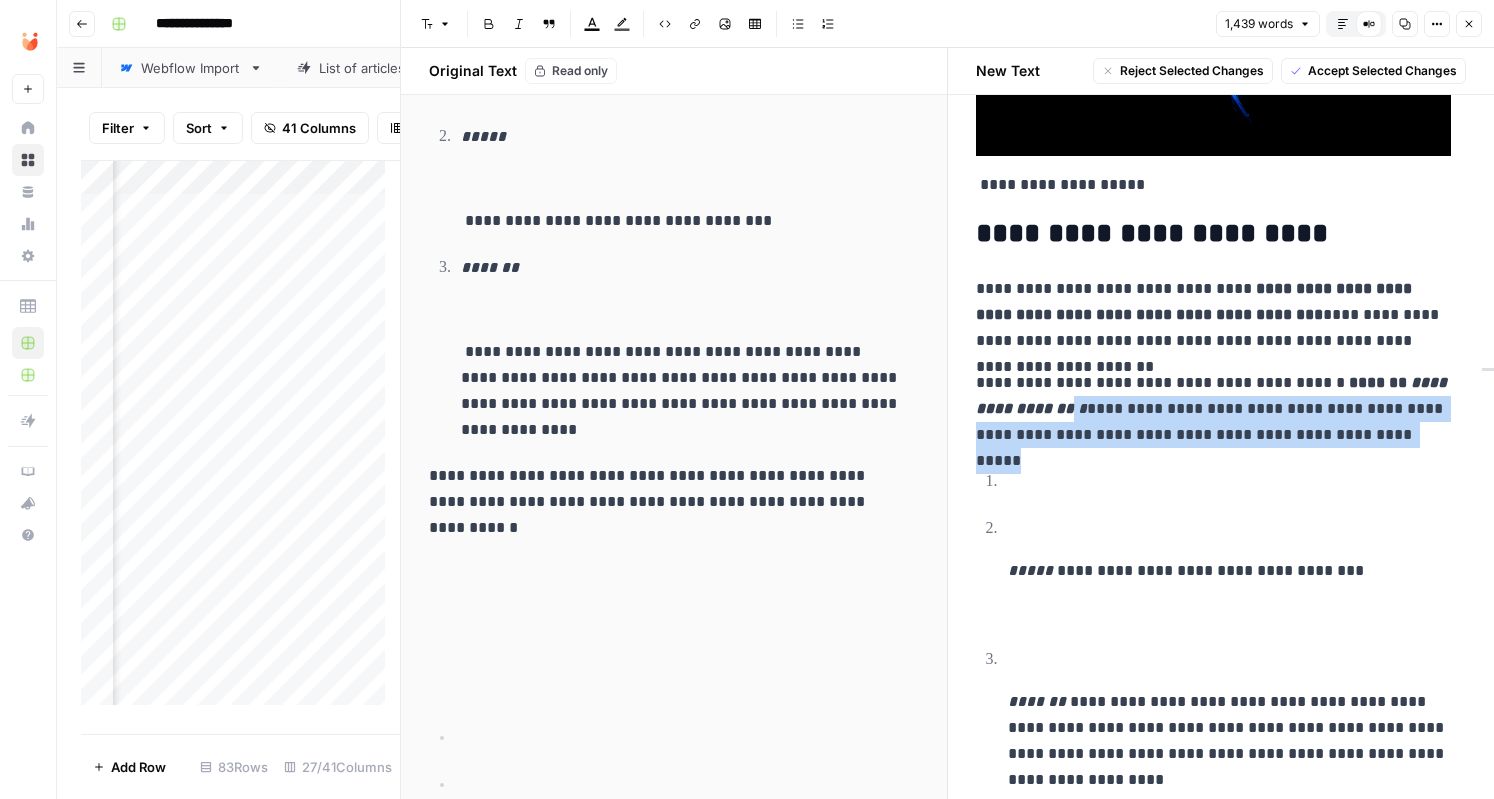 drag, startPoint x: 1414, startPoint y: 440, endPoint x: 1073, endPoint y: 414, distance: 341.98978 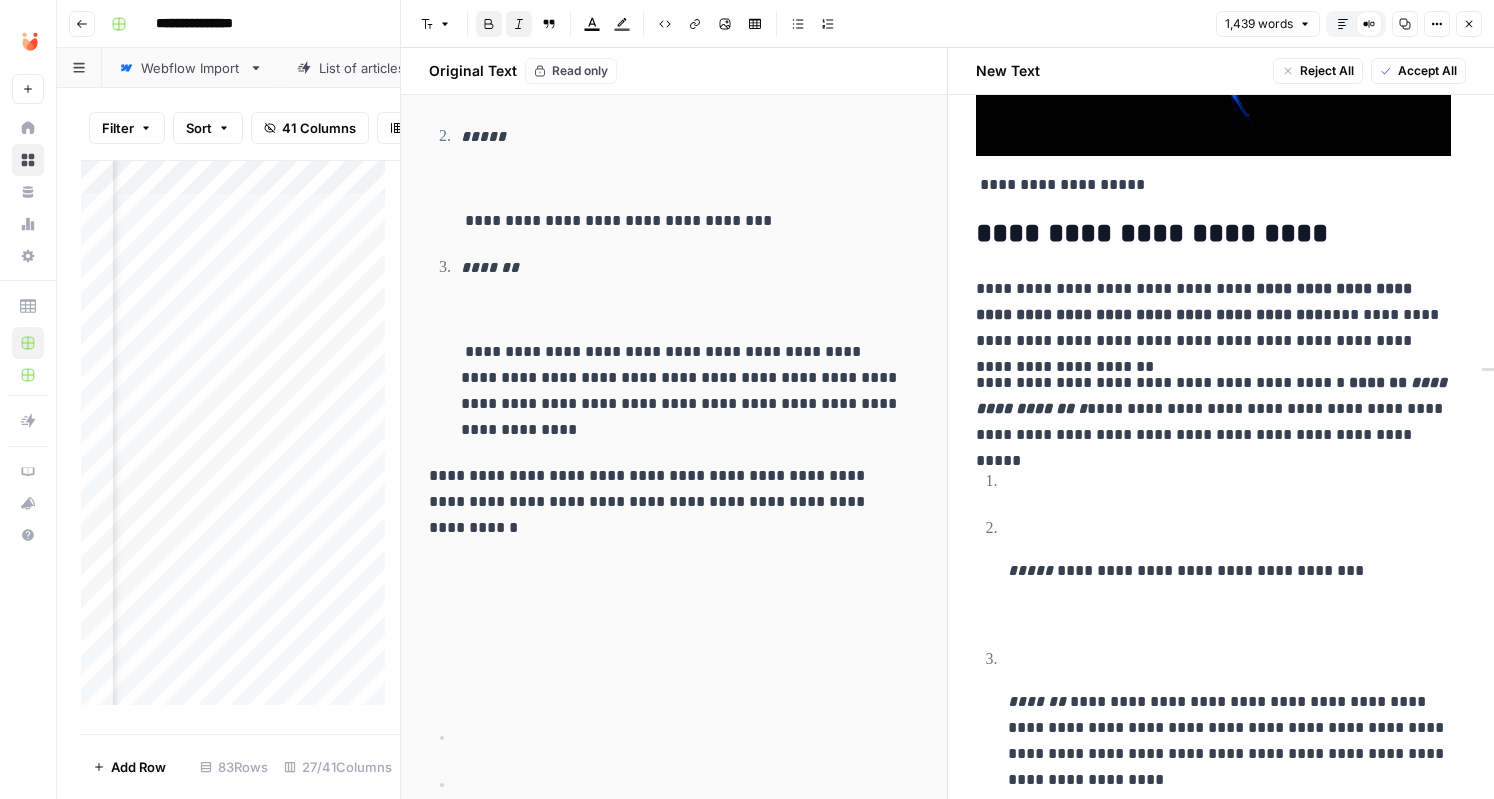 click on "**********" at bounding box center [1213, 395] 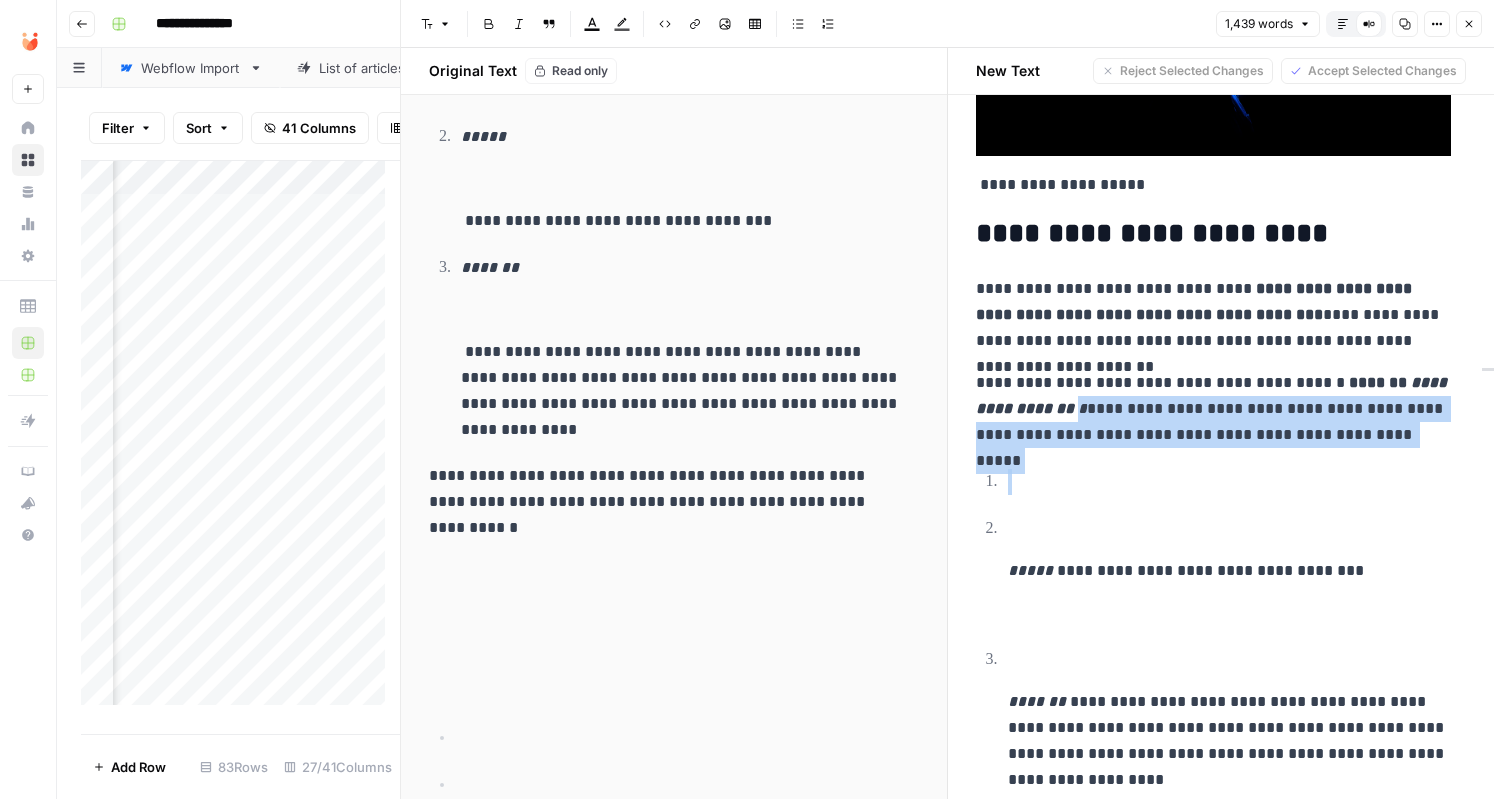 drag, startPoint x: 1082, startPoint y: 411, endPoint x: 1447, endPoint y: 454, distance: 367.52414 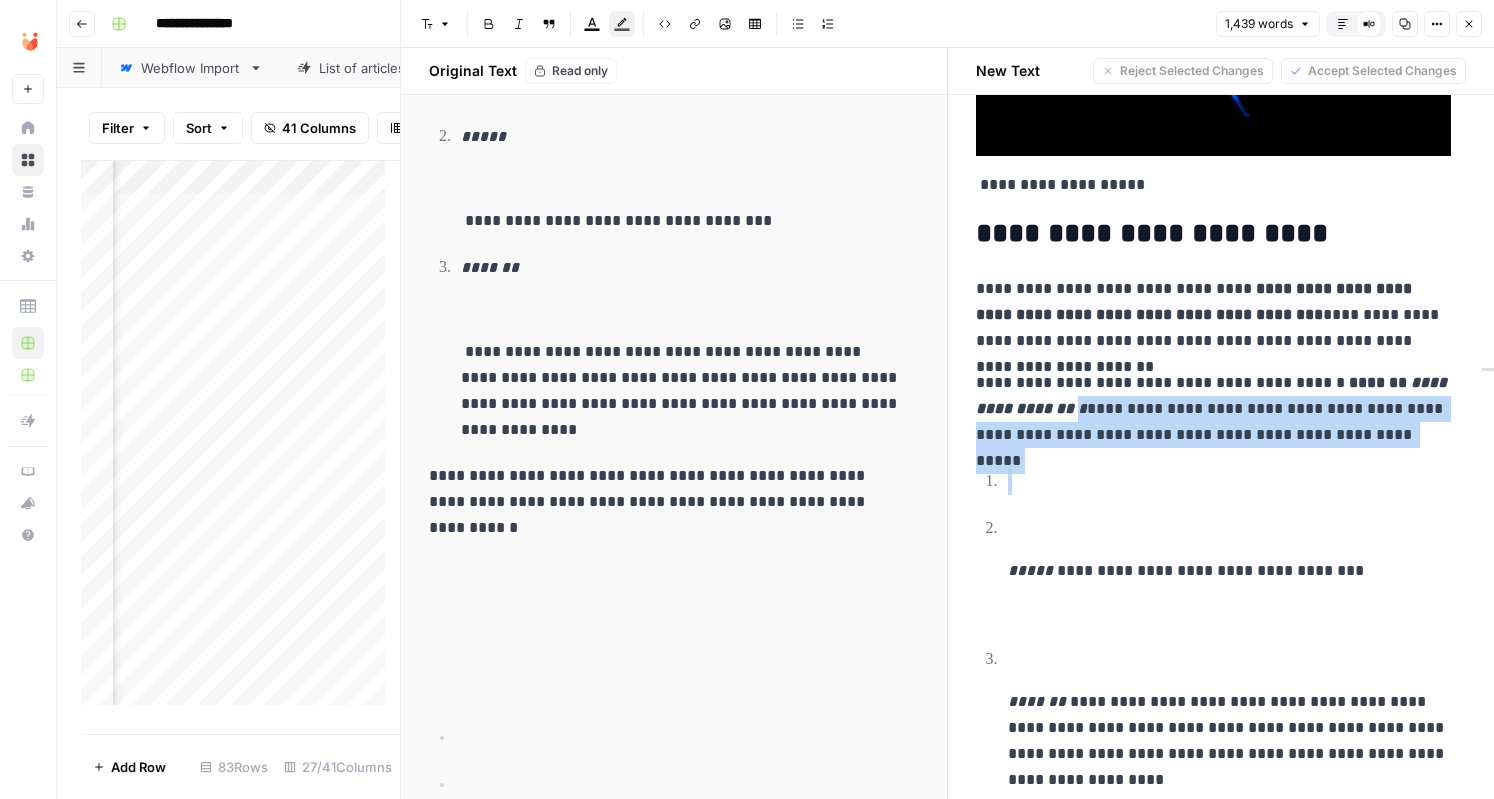 click 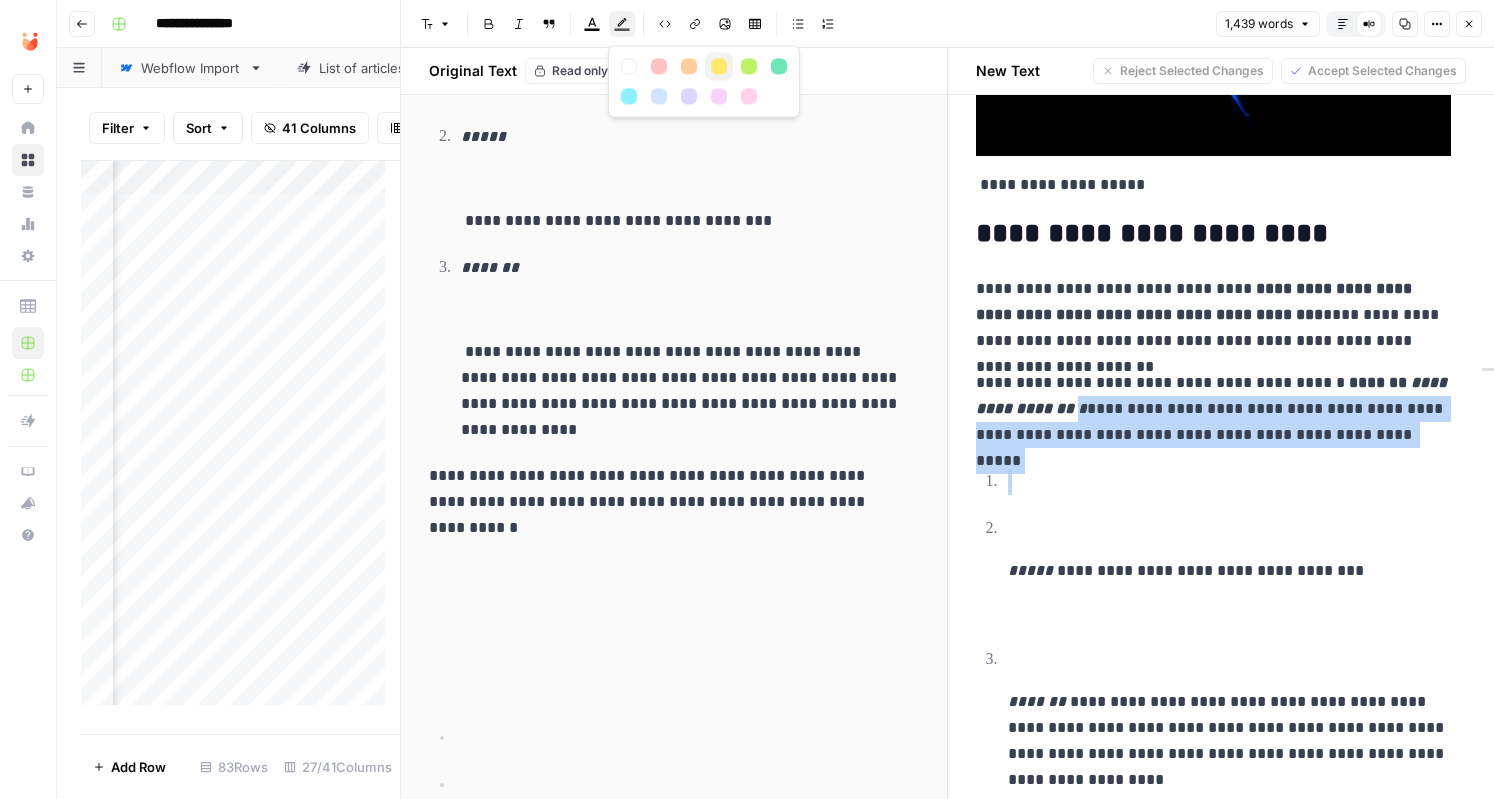 click at bounding box center (719, 66) 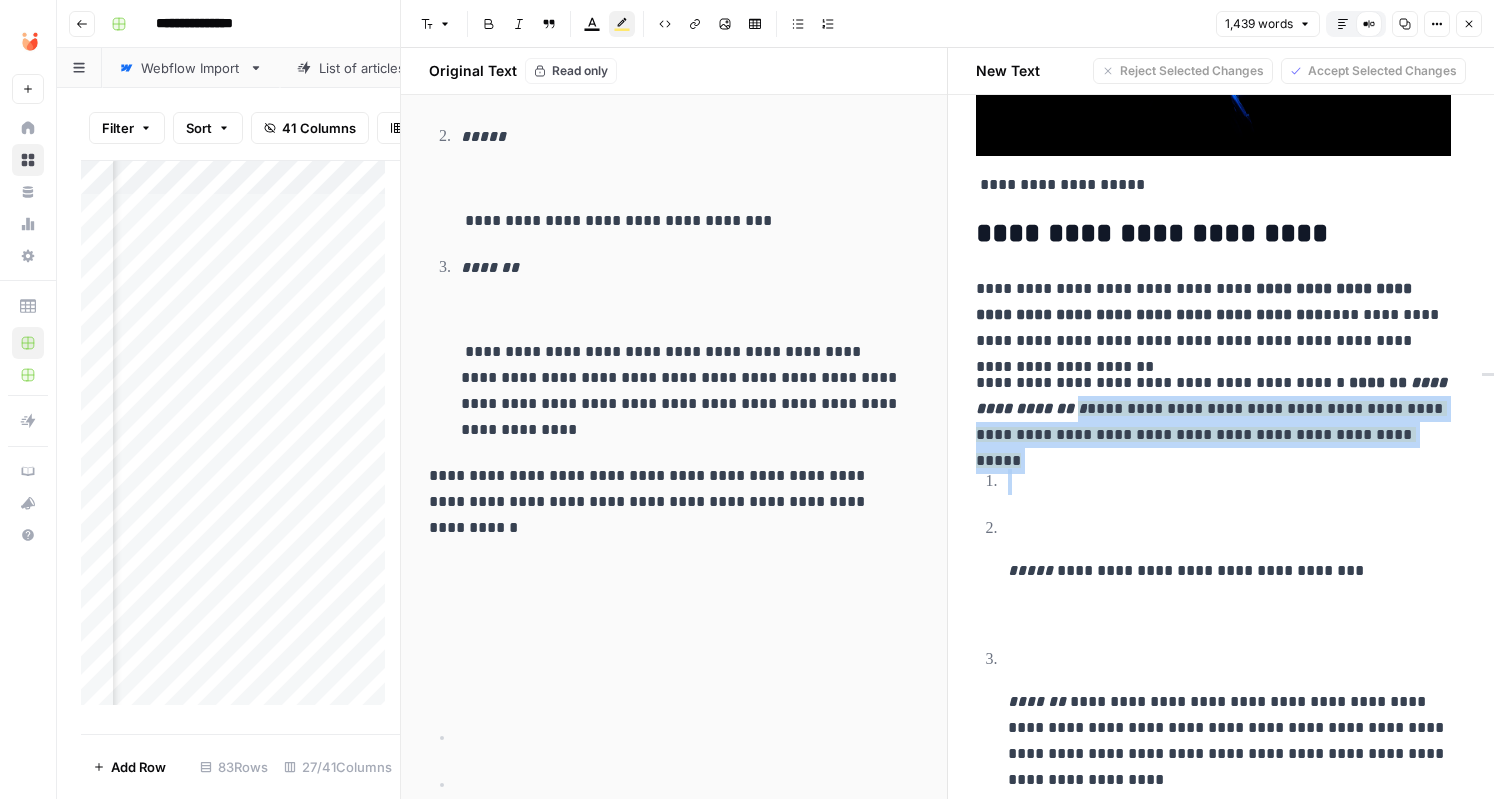 click at bounding box center [1237, 482] 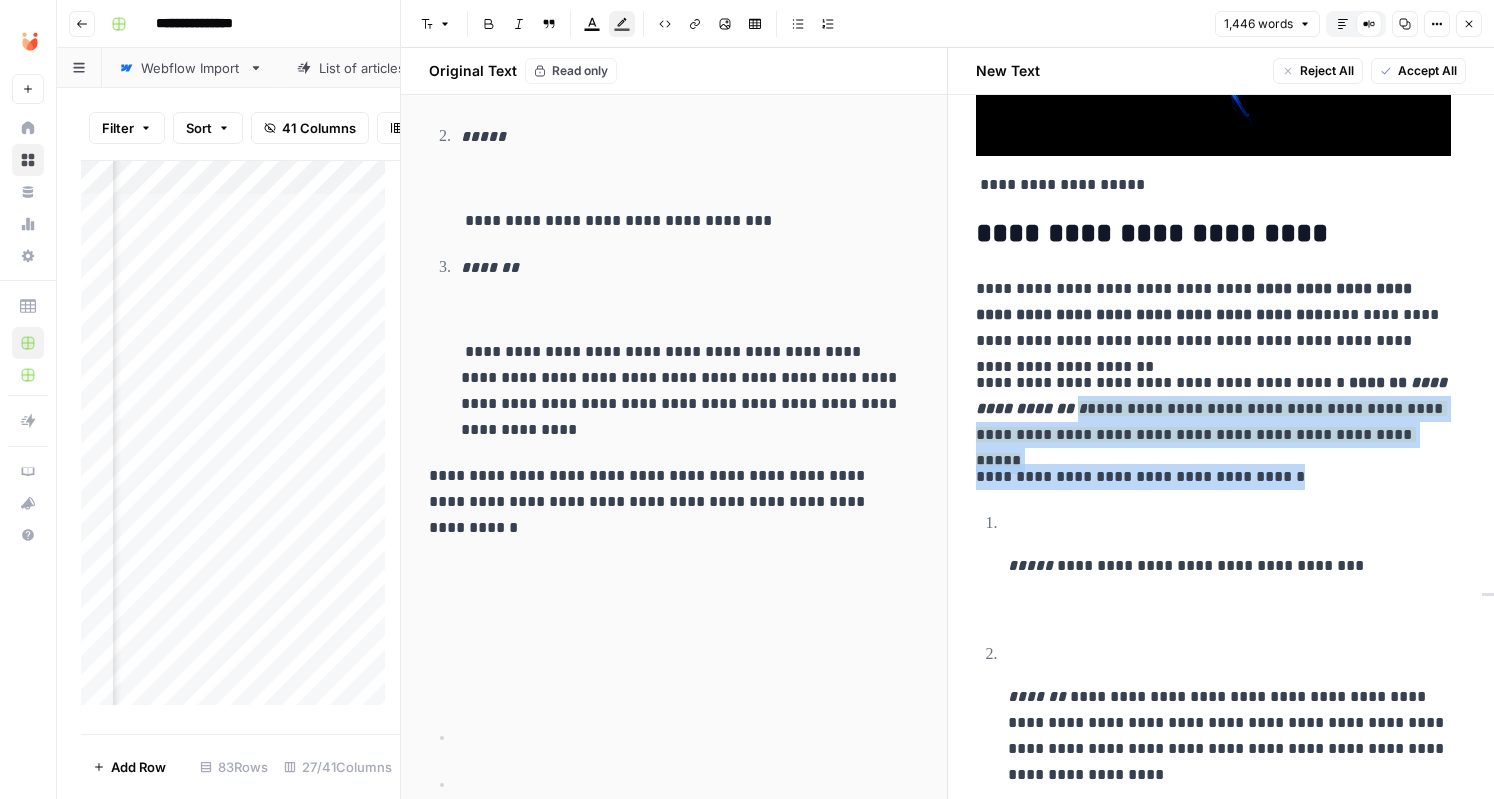 click on "**********" at bounding box center (1213, 477) 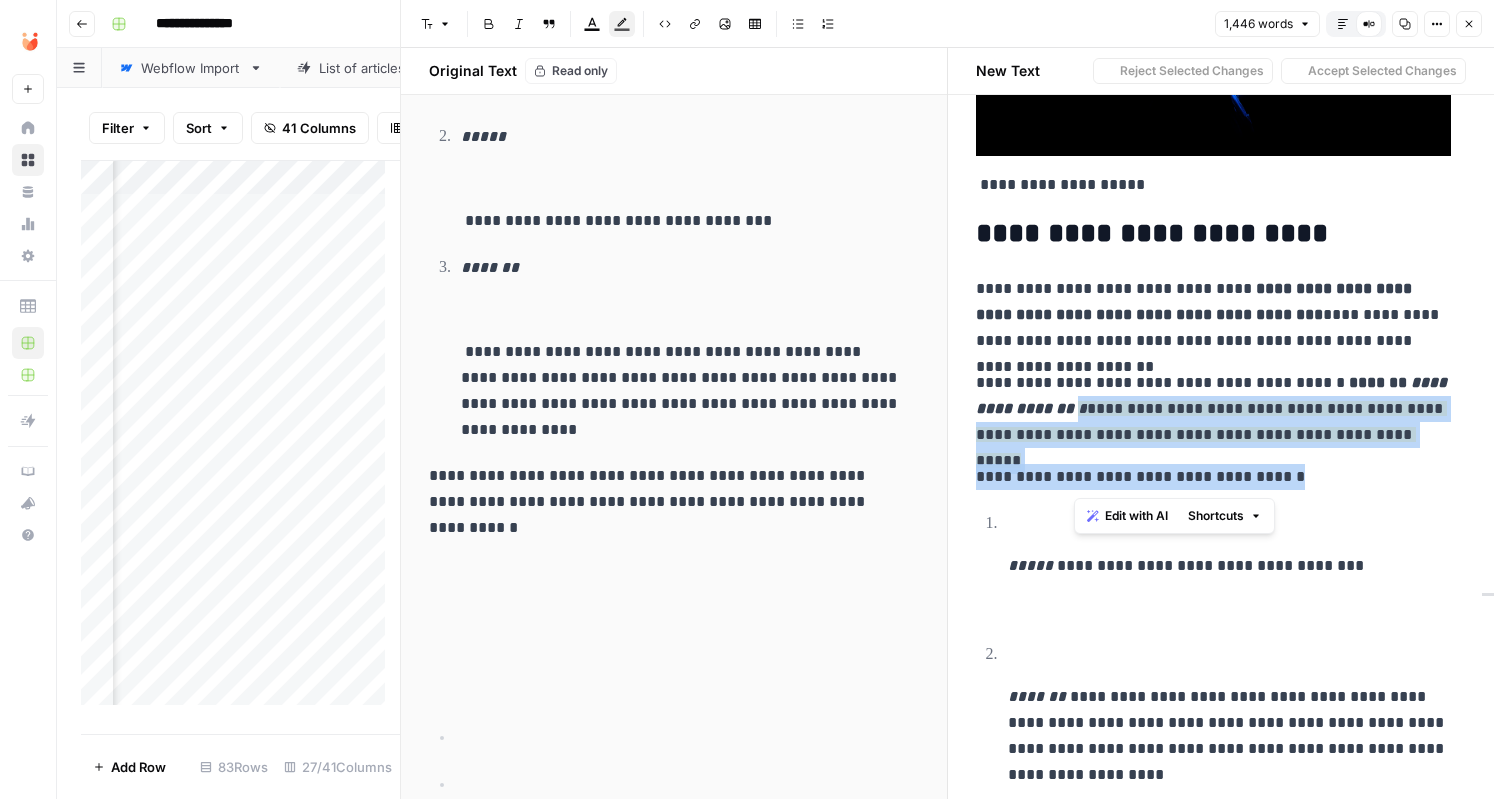 click on "**********" at bounding box center [1213, 477] 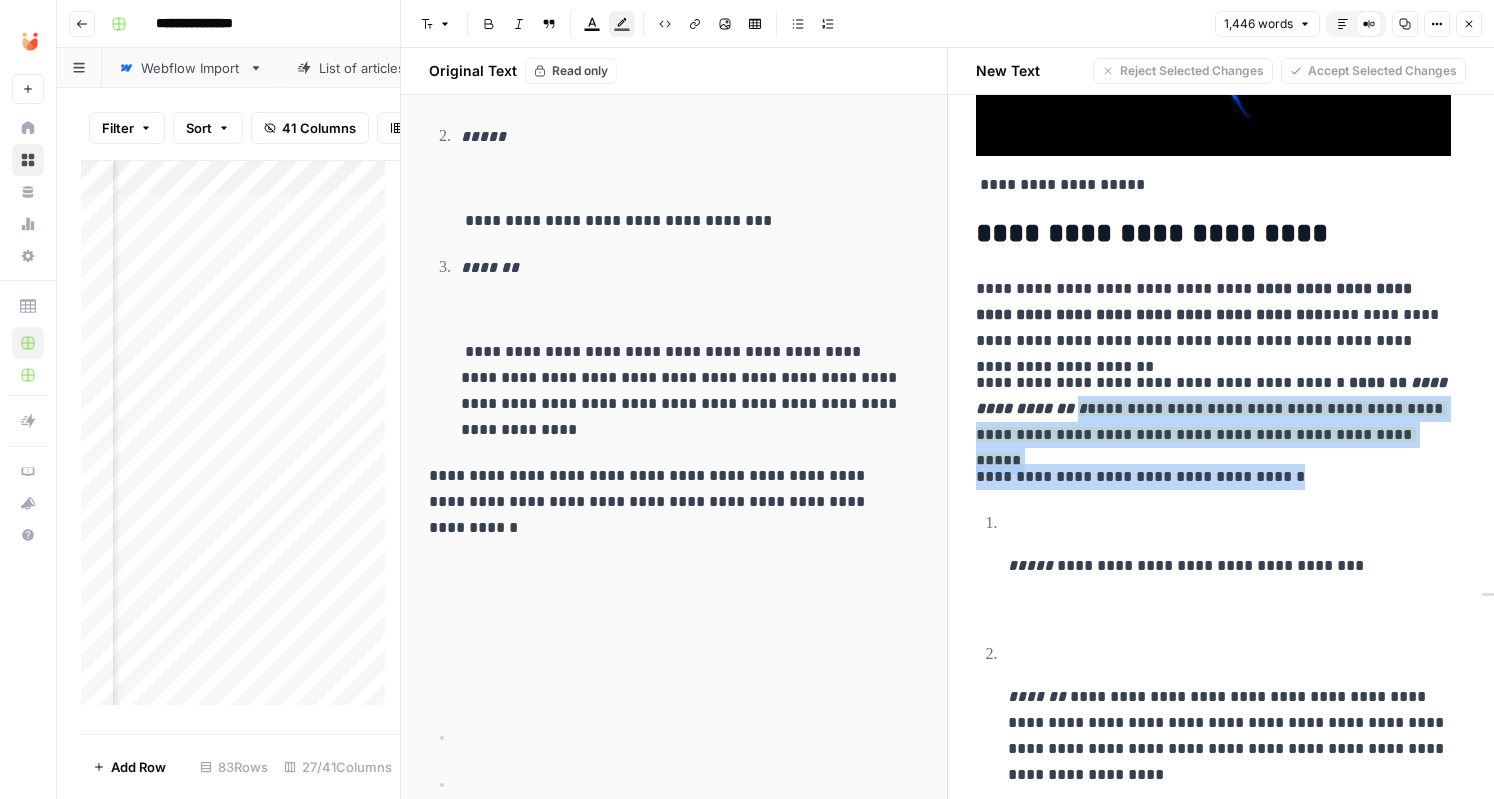 click at bounding box center [1237, 608] 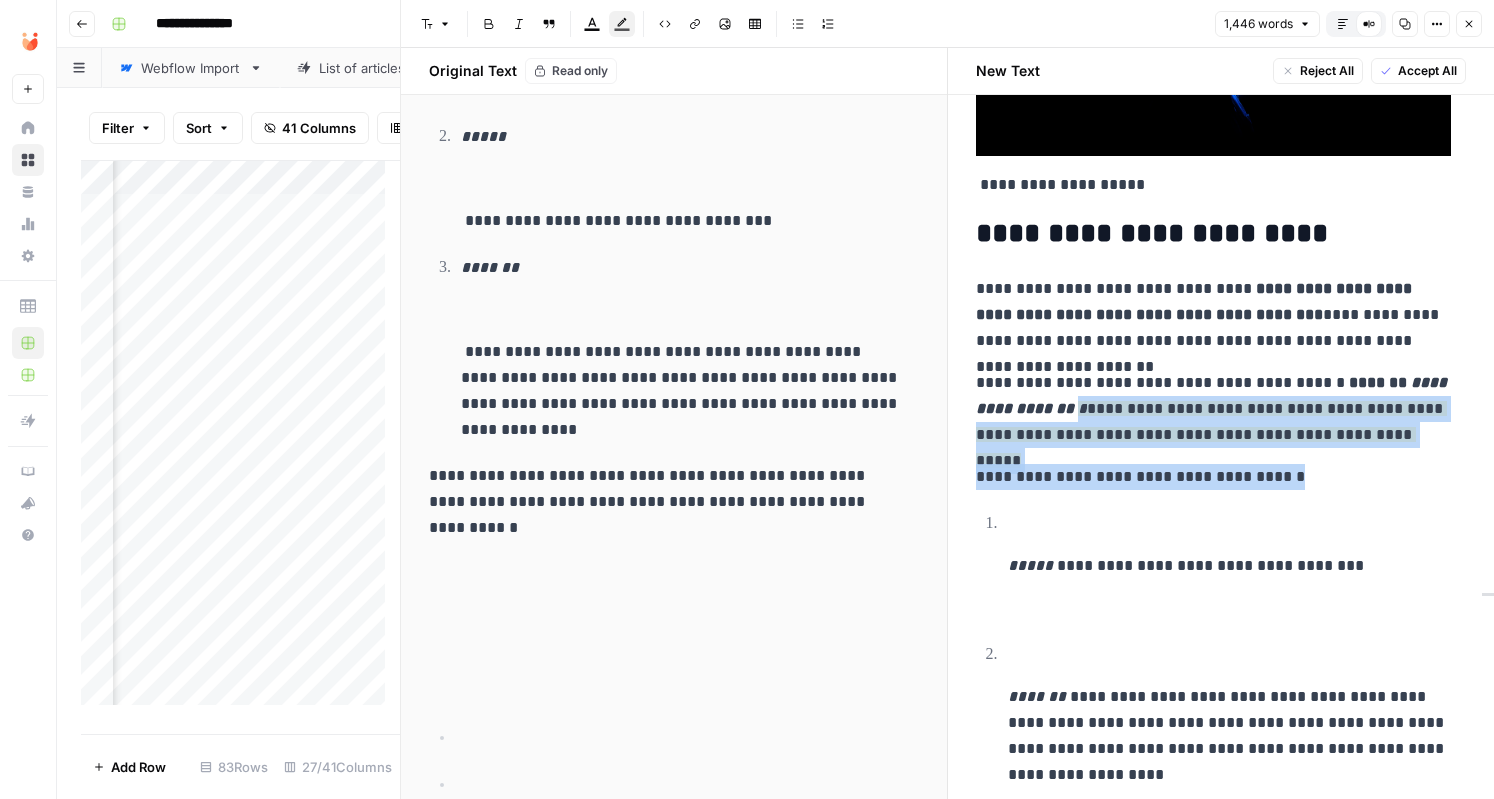 click on "**********" at bounding box center (1213, 477) 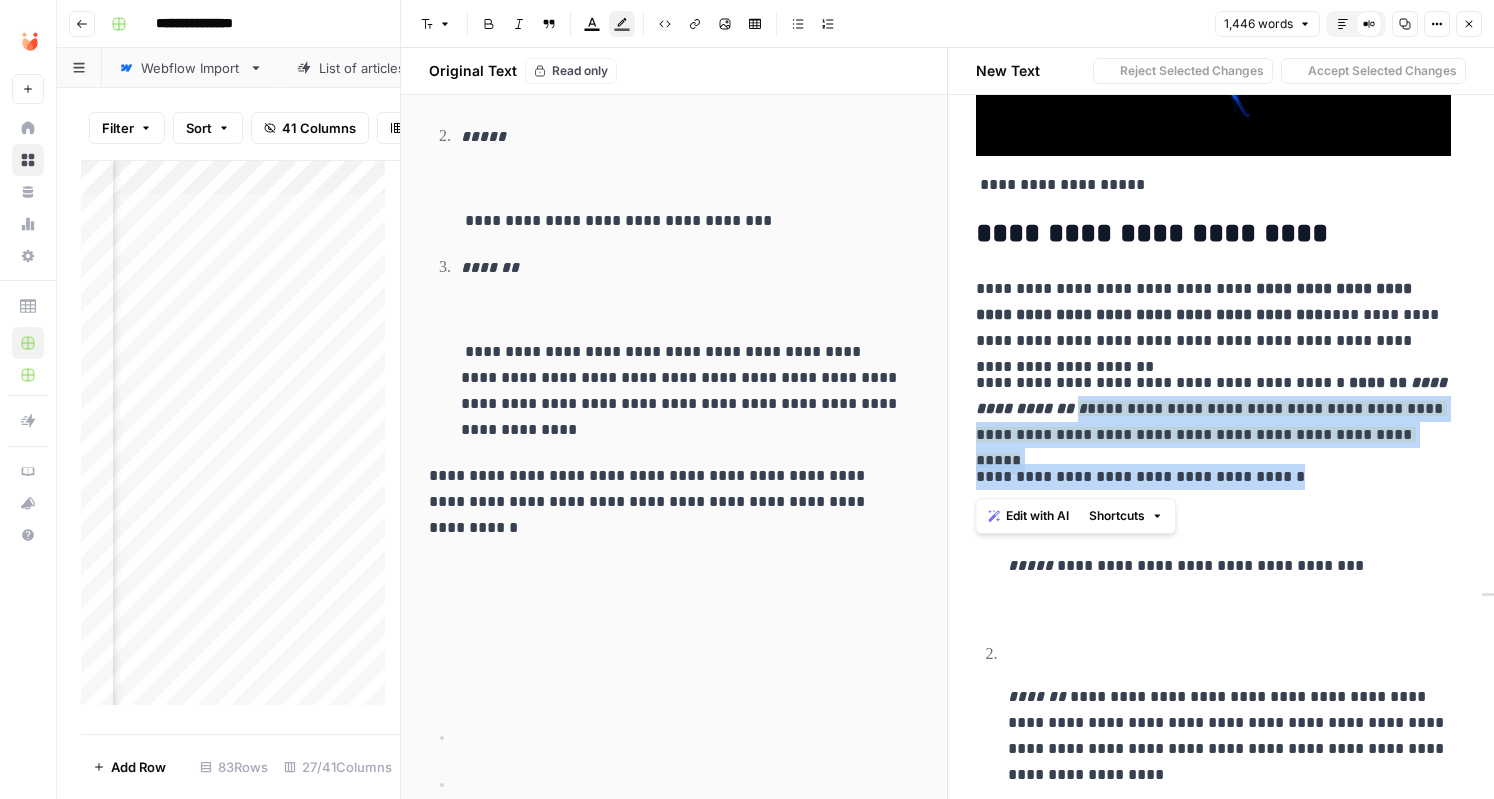 click on "**********" at bounding box center (1213, 477) 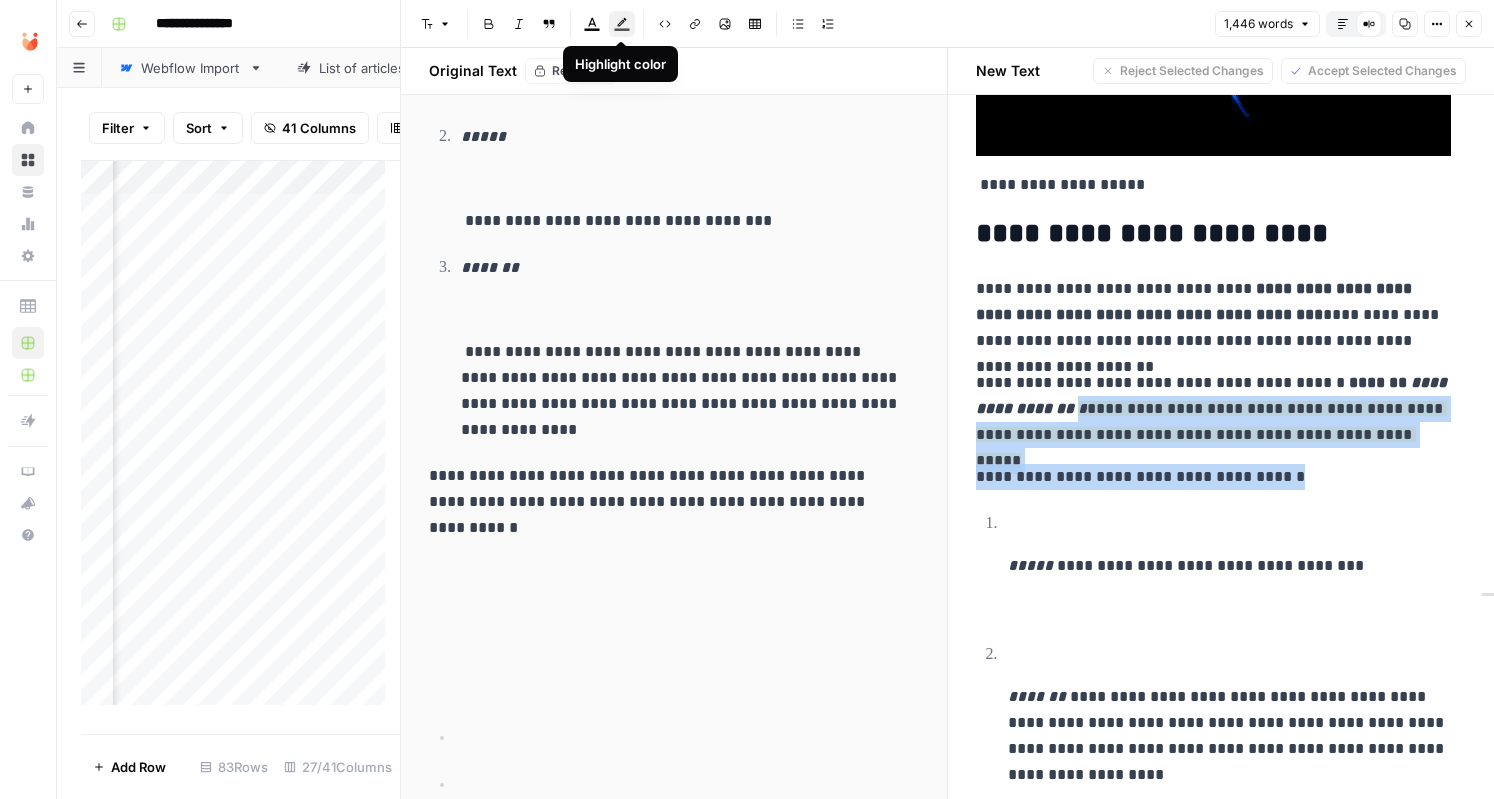 click 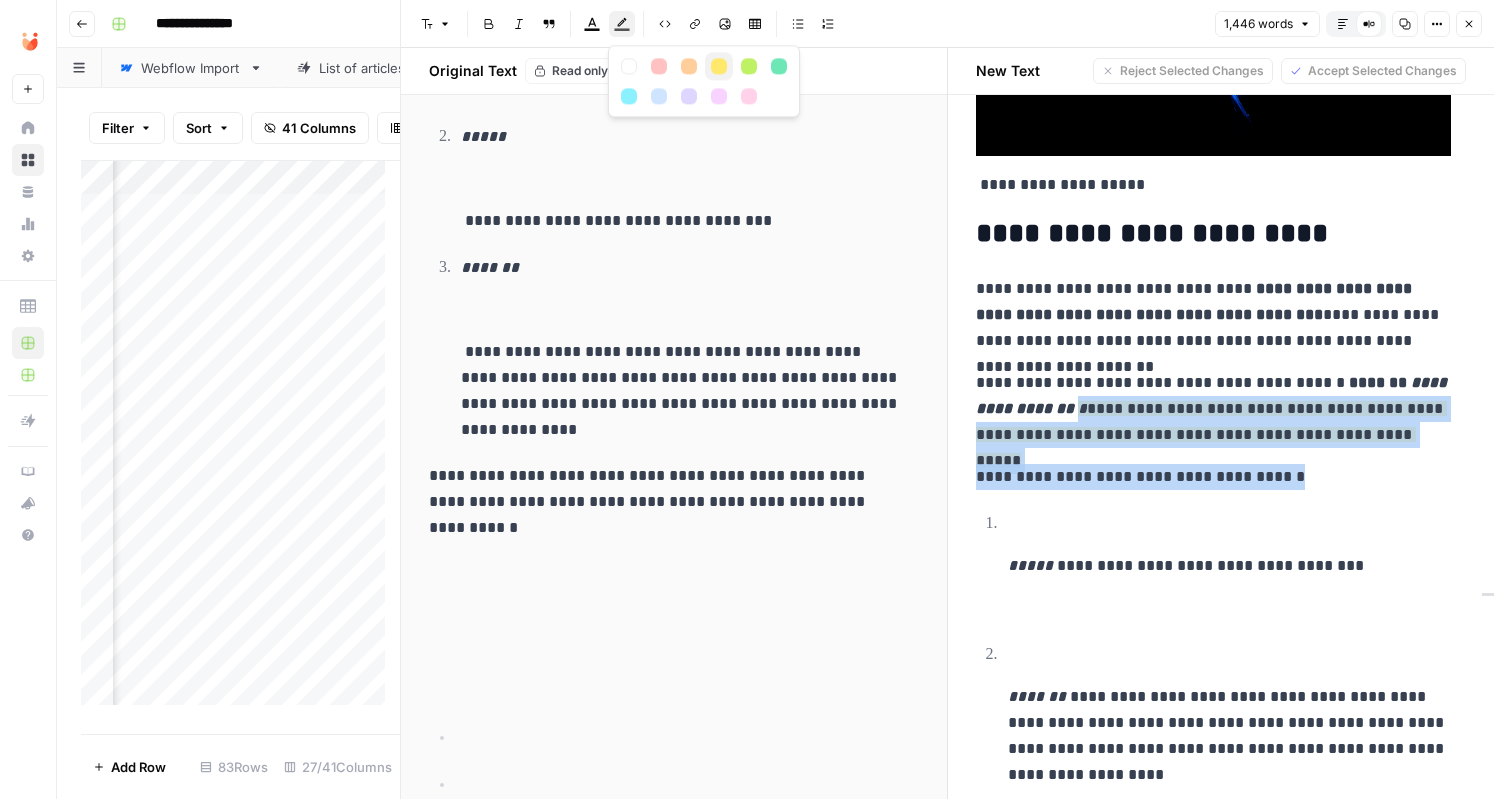 click at bounding box center (719, 66) 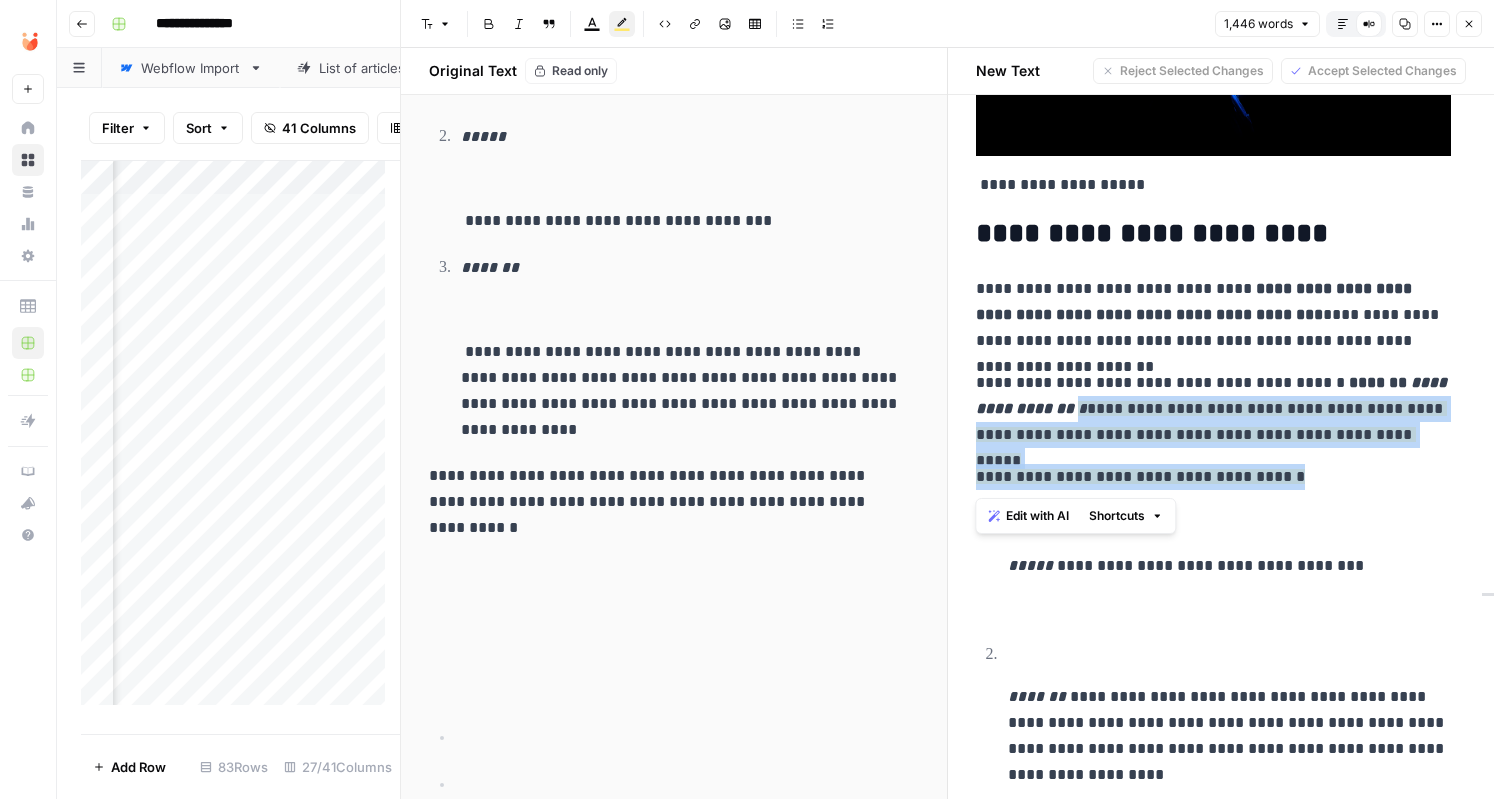 click on "**********" at bounding box center (1221, -1622) 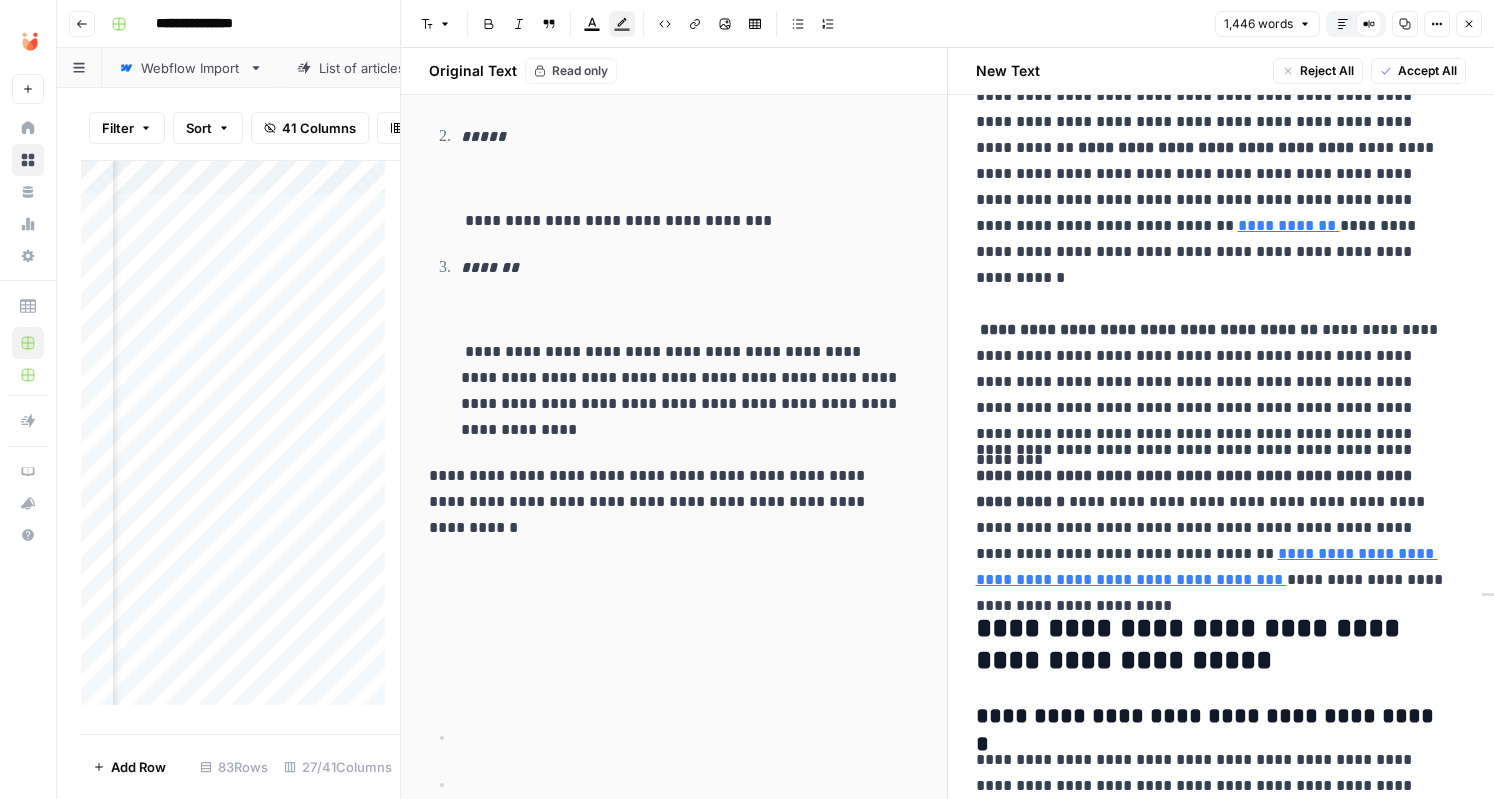 scroll, scrollTop: 7165, scrollLeft: 0, axis: vertical 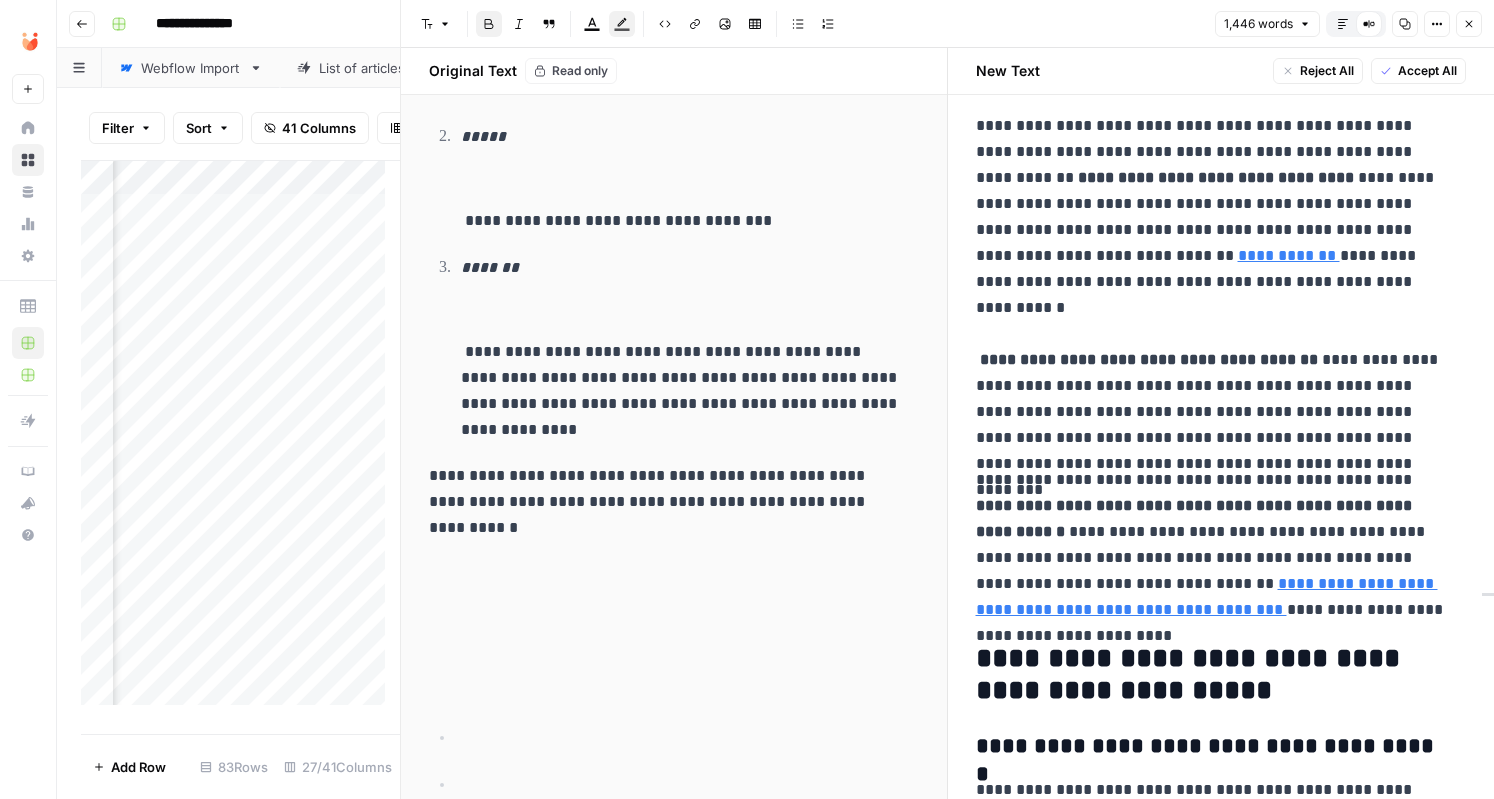 drag, startPoint x: 1195, startPoint y: 339, endPoint x: 1045, endPoint y: 204, distance: 201.80437 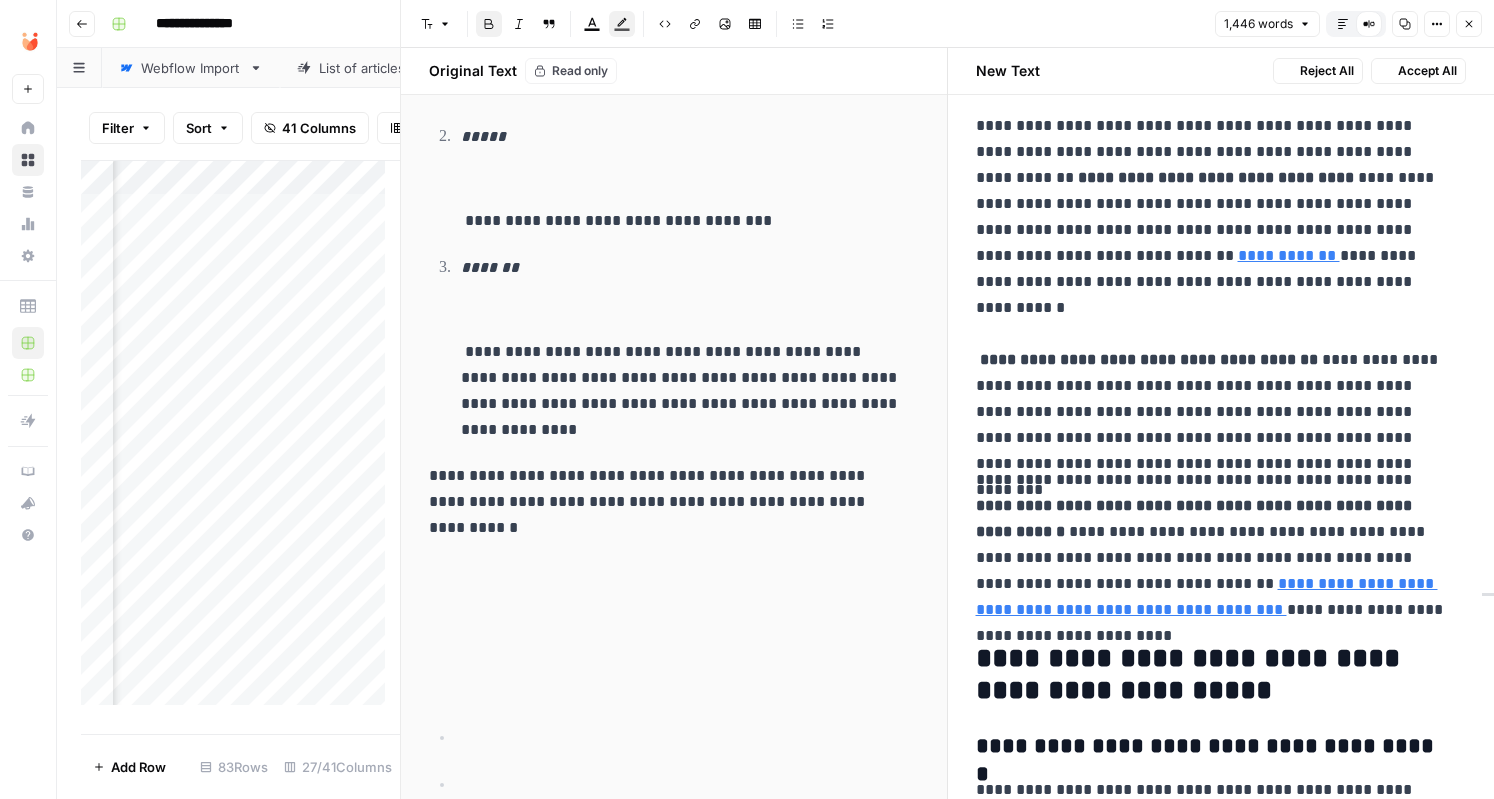 click on "**********" at bounding box center [1149, 359] 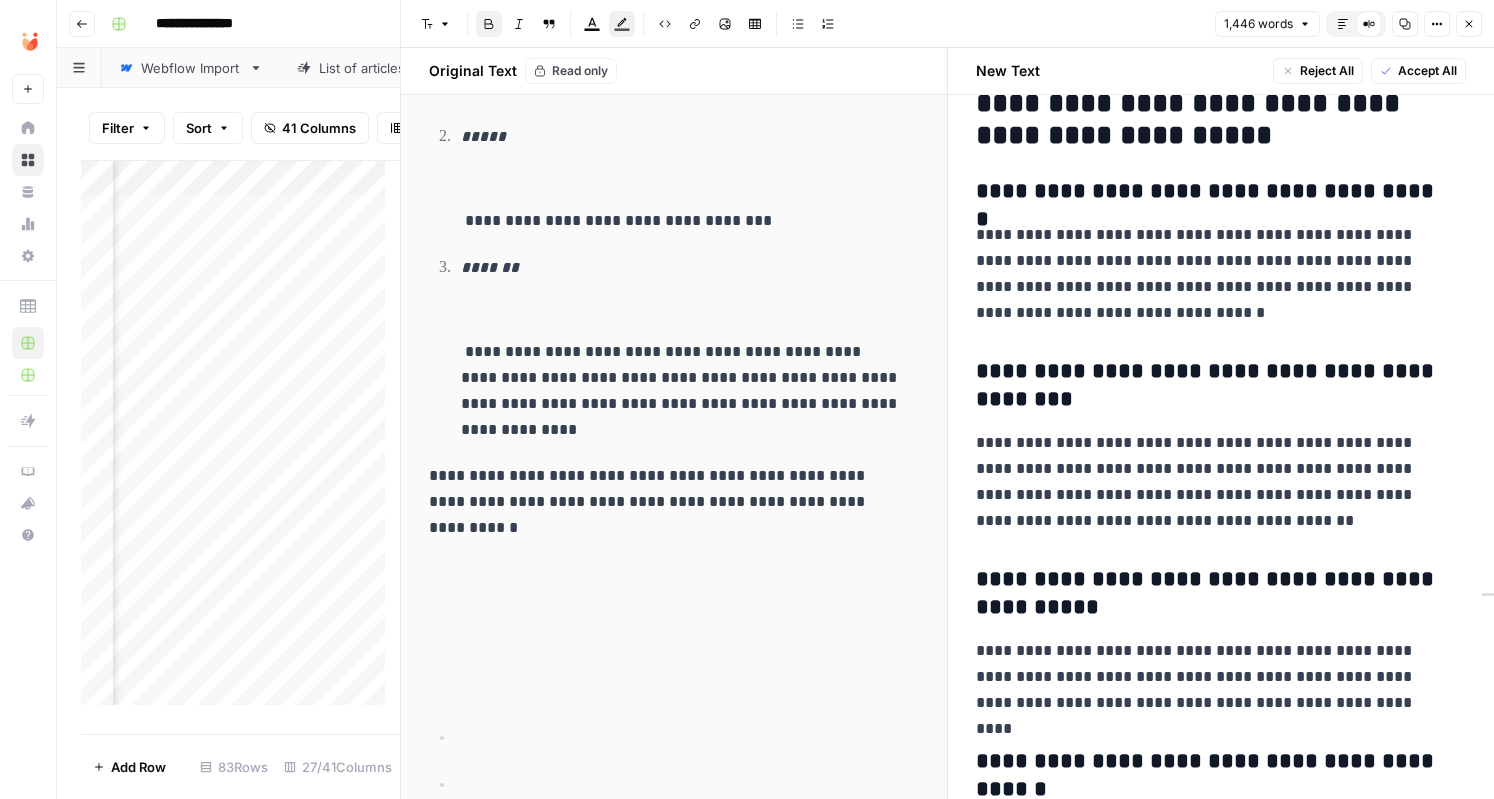 scroll, scrollTop: 7765, scrollLeft: 0, axis: vertical 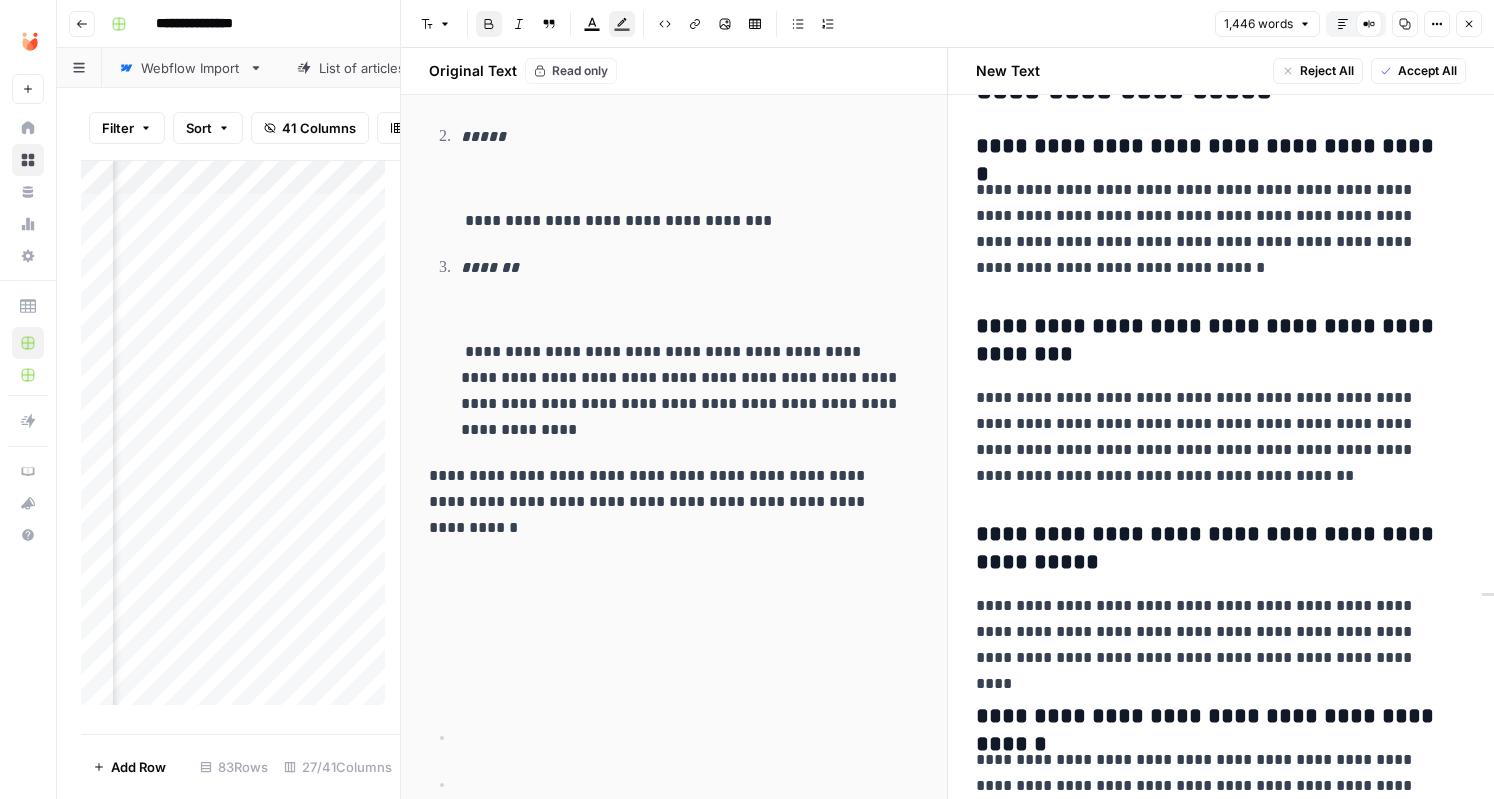 click on "**********" at bounding box center [1221, -3122] 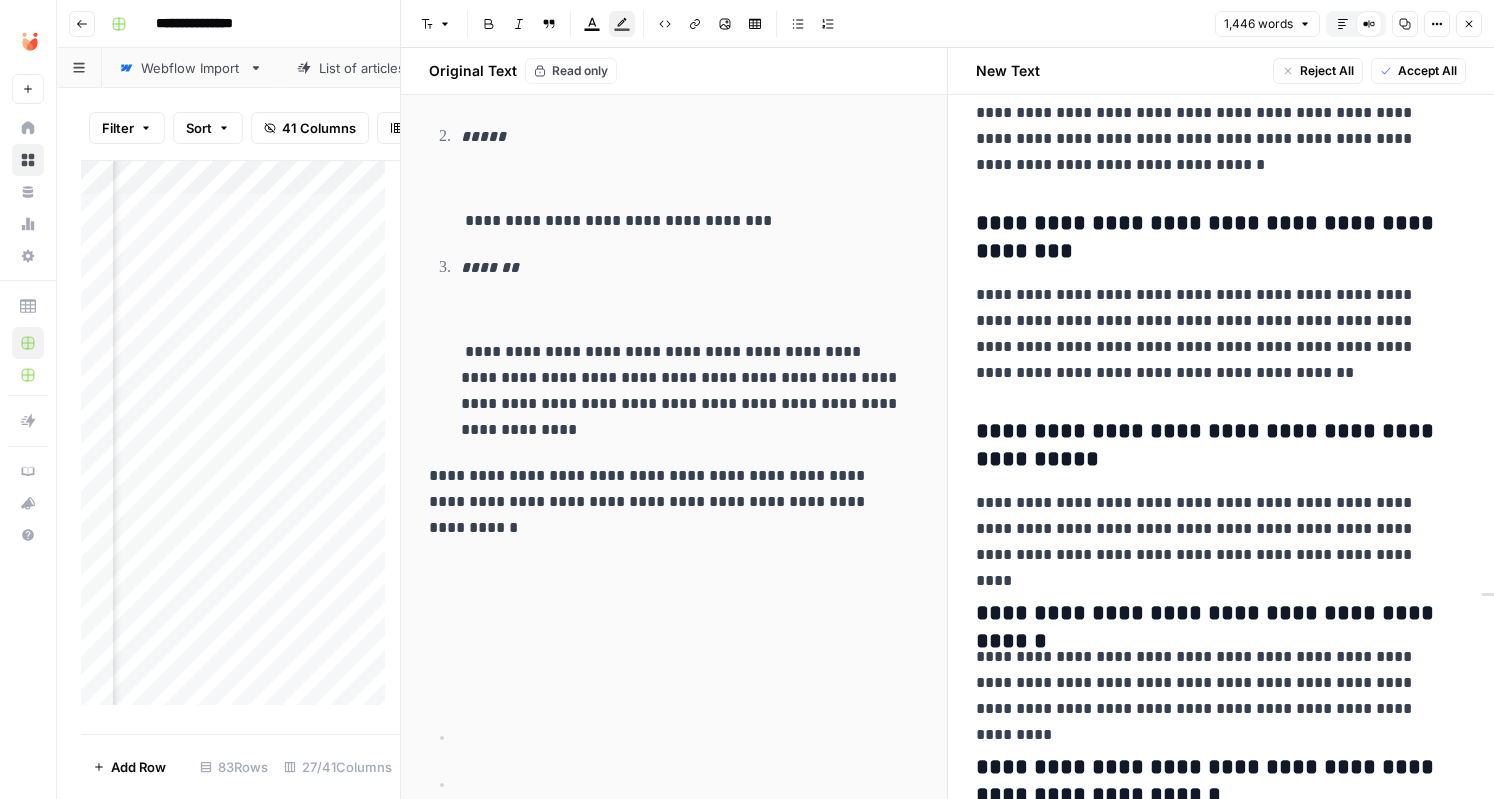 scroll, scrollTop: 7765, scrollLeft: 0, axis: vertical 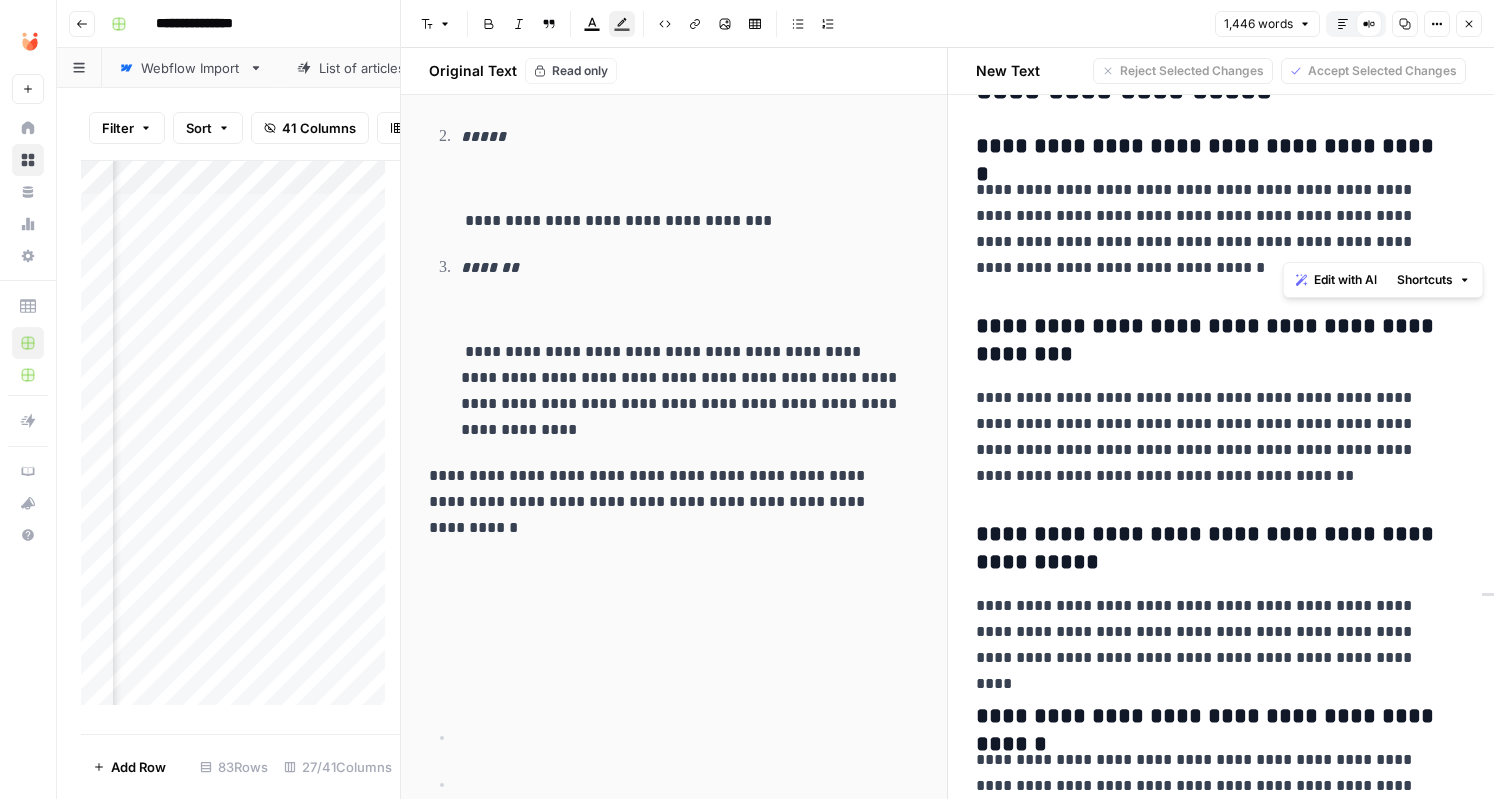 drag, startPoint x: 1368, startPoint y: 245, endPoint x: 1401, endPoint y: 242, distance: 33.13608 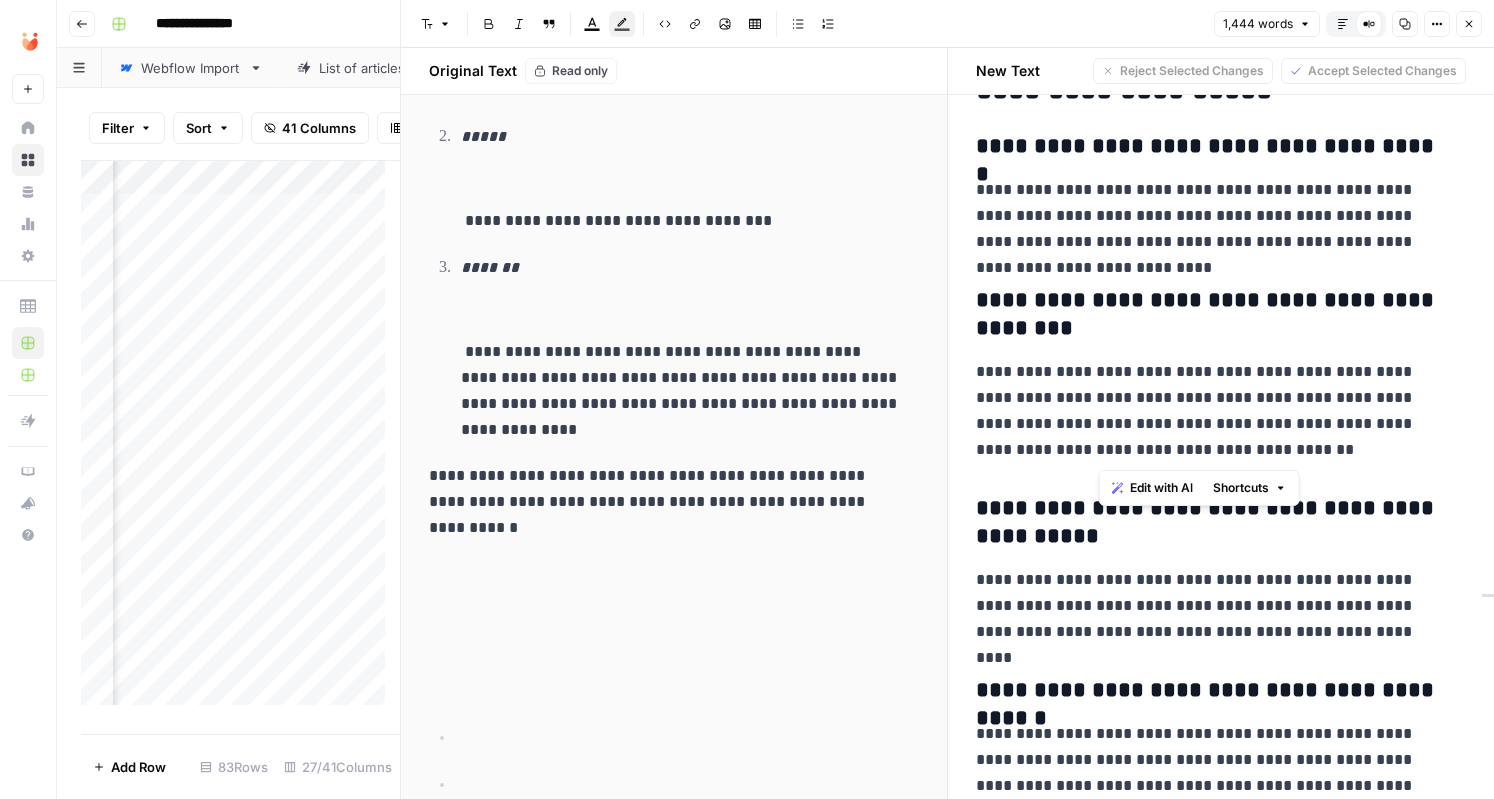 drag, startPoint x: 1100, startPoint y: 439, endPoint x: 1165, endPoint y: 457, distance: 67.44627 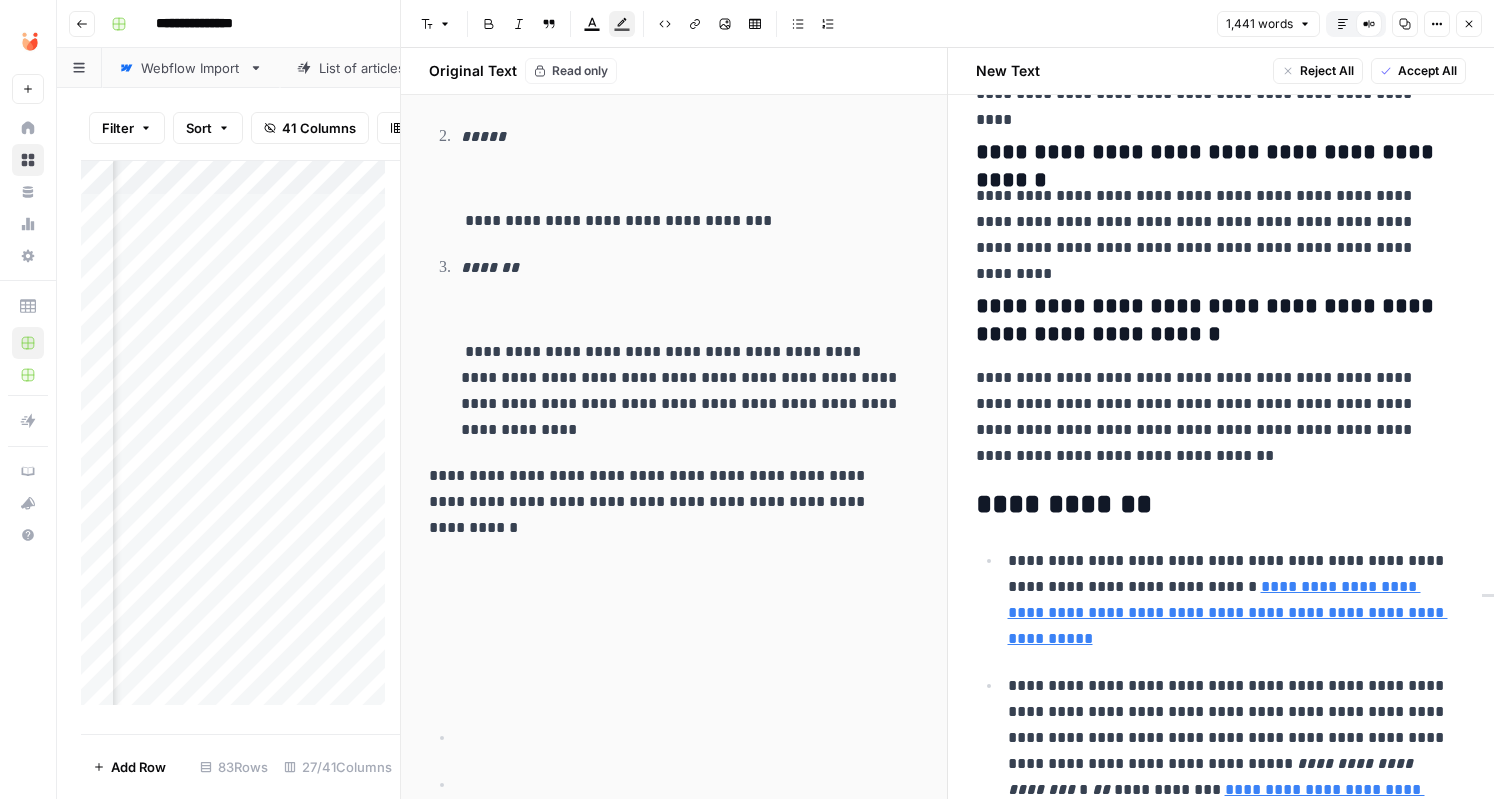 scroll, scrollTop: 8334, scrollLeft: 0, axis: vertical 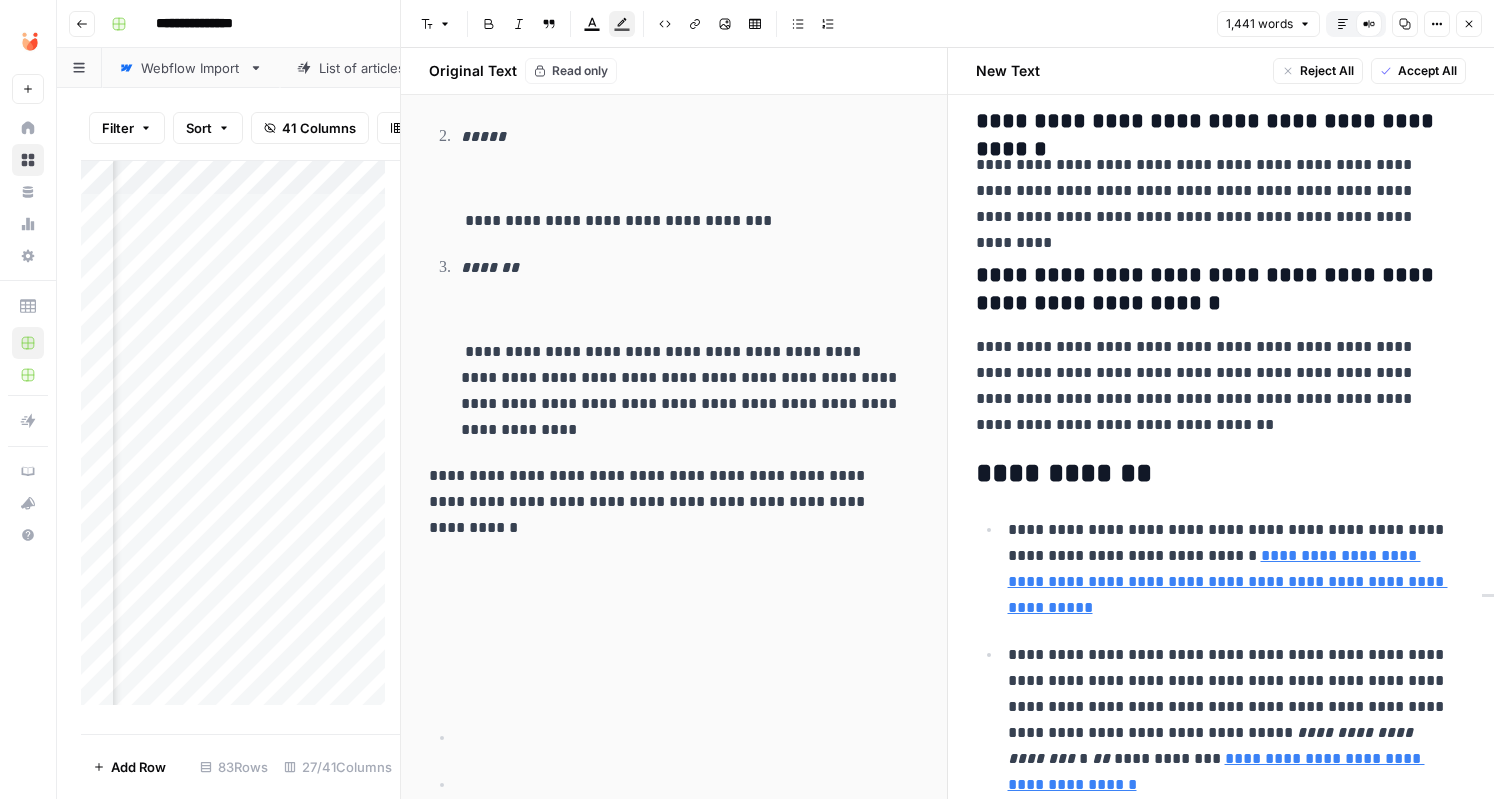click on "**********" at bounding box center (1229, 707) 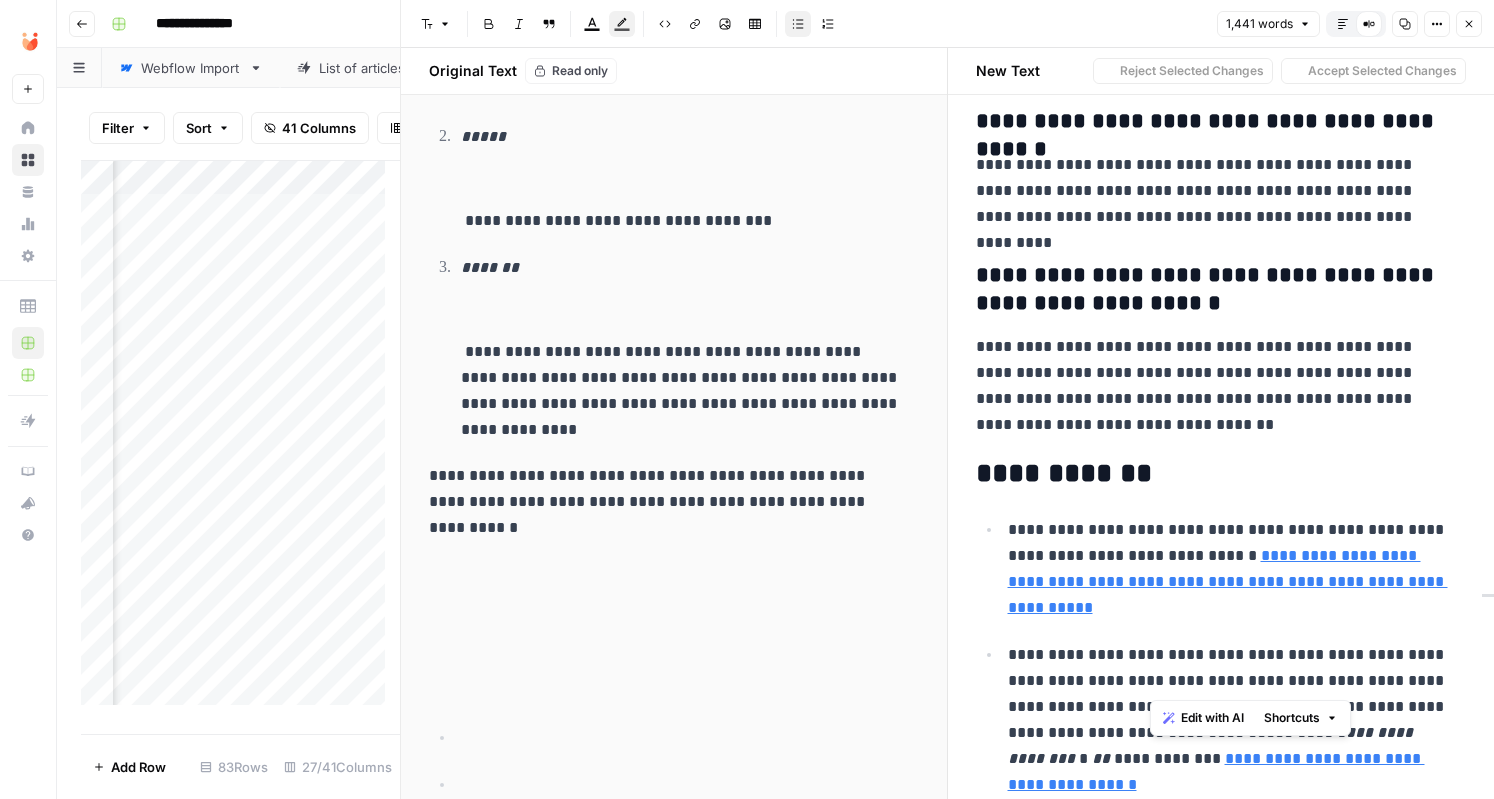click on "**********" at bounding box center (1229, 707) 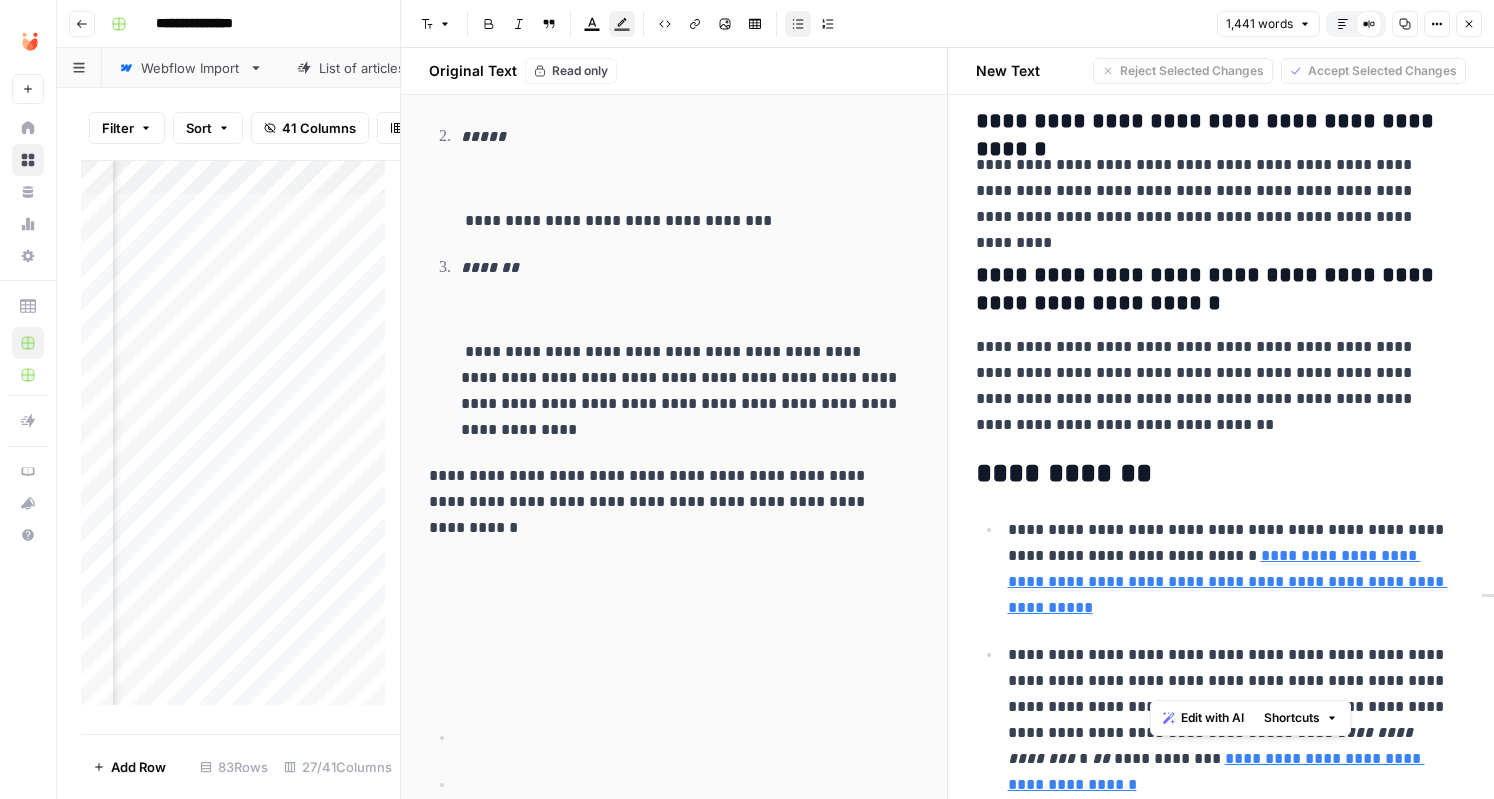 click on "**********" at bounding box center [1229, 707] 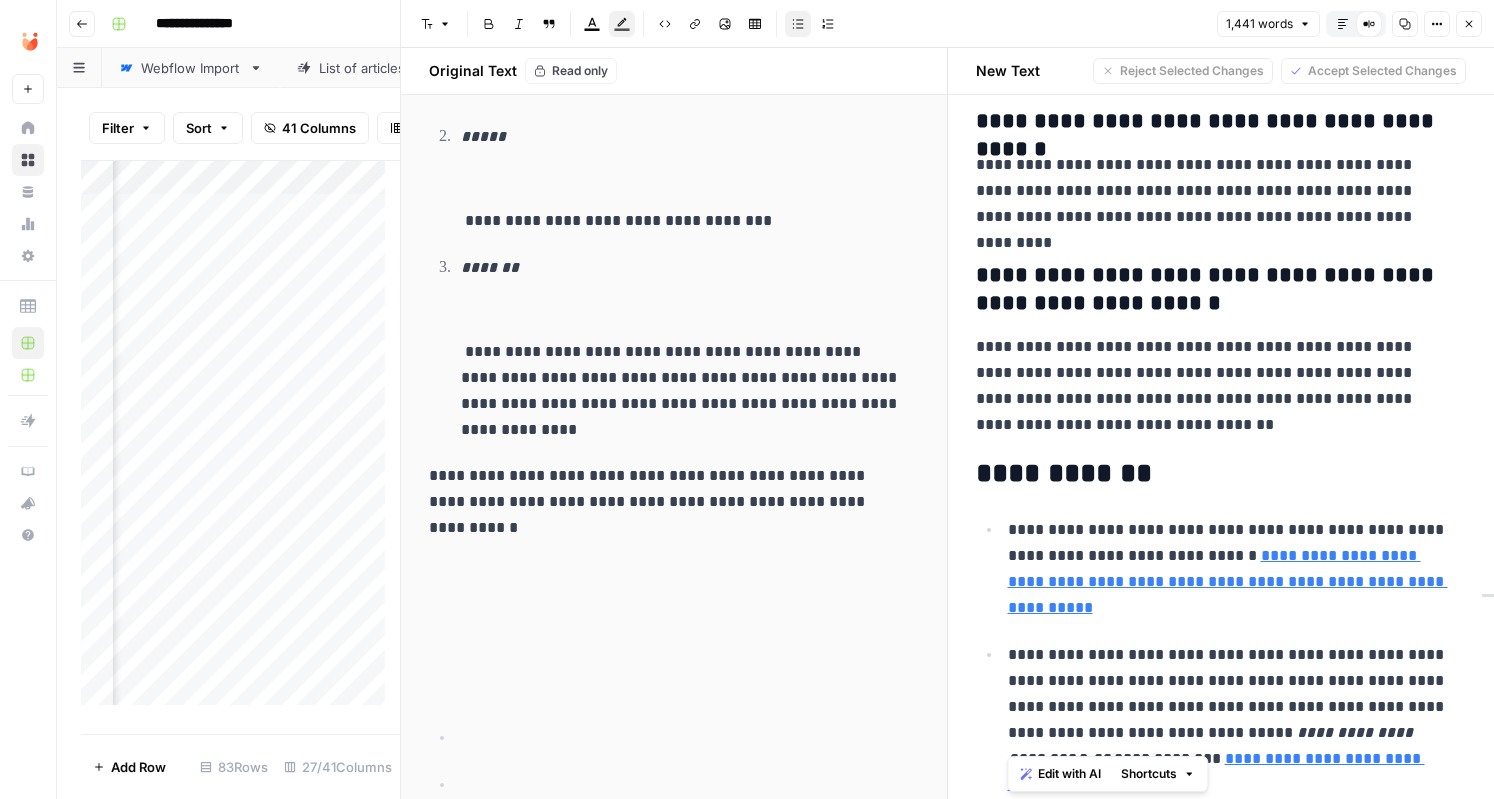 copy on "**********" 